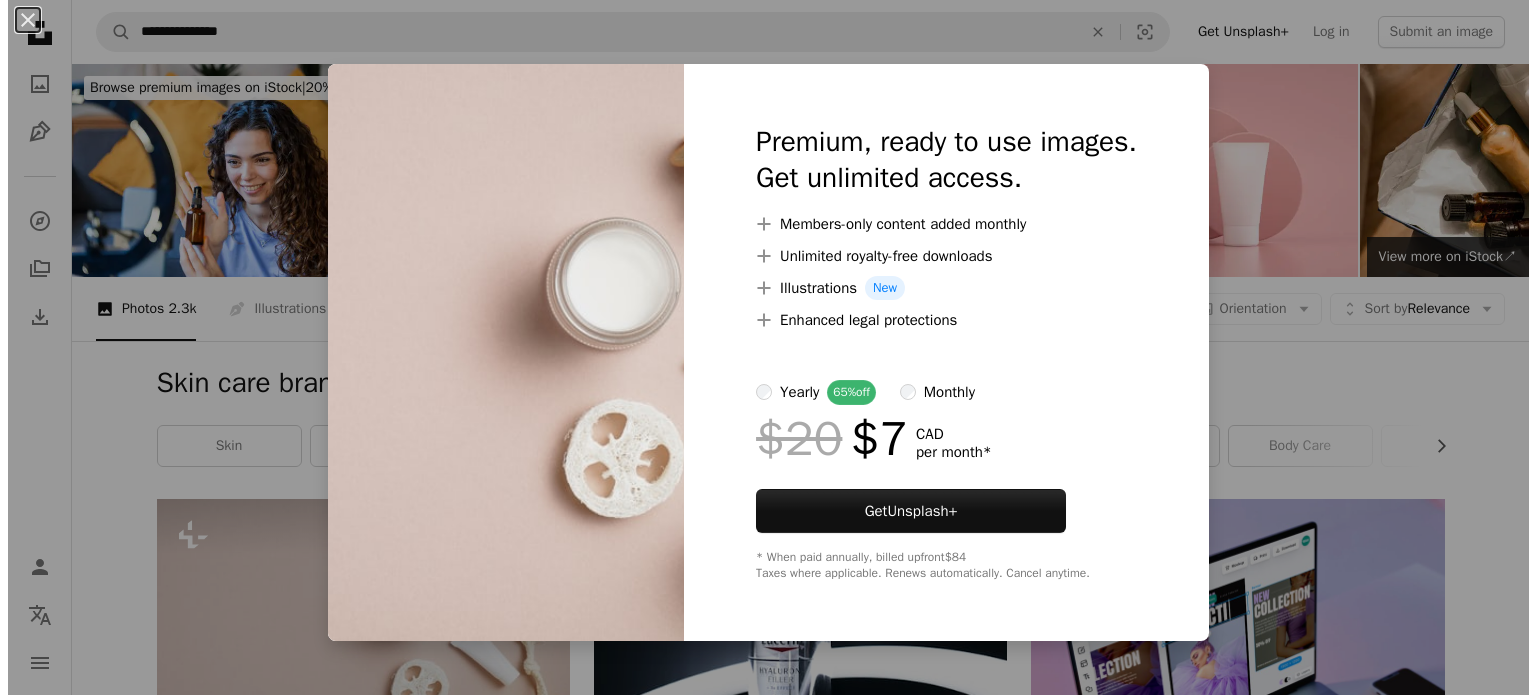 scroll, scrollTop: 347, scrollLeft: 0, axis: vertical 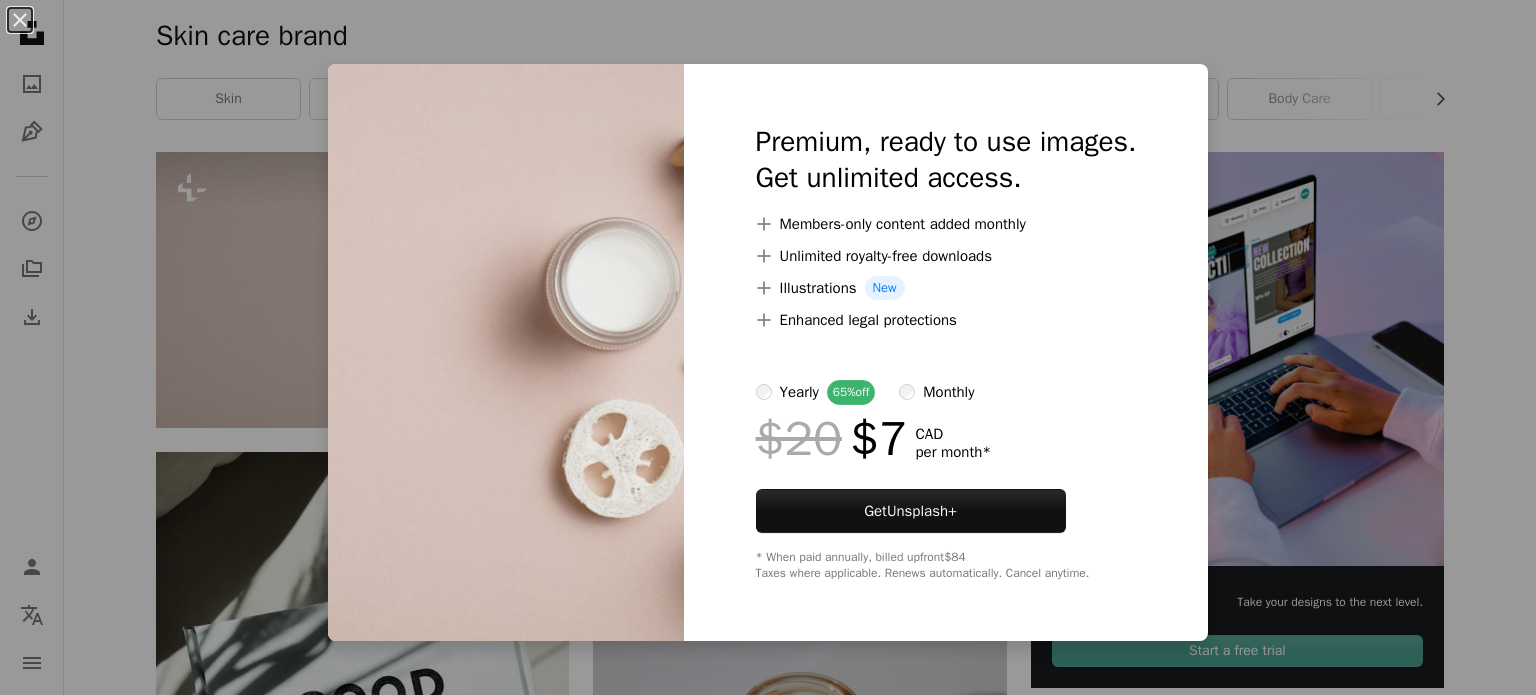 click on "An X shape Premium, ready to use images. Get unlimited access. A plus sign Members-only content added monthly A plus sign Unlimited royalty-free downloads A plus sign Illustrations  New A plus sign Enhanced legal protections yearly 65%  off monthly $20   $7 CAD per month * Get  Unsplash+ * When paid annually, billed upfront  $84 Taxes where applicable. Renews automatically. Cancel anytime." at bounding box center [768, 347] 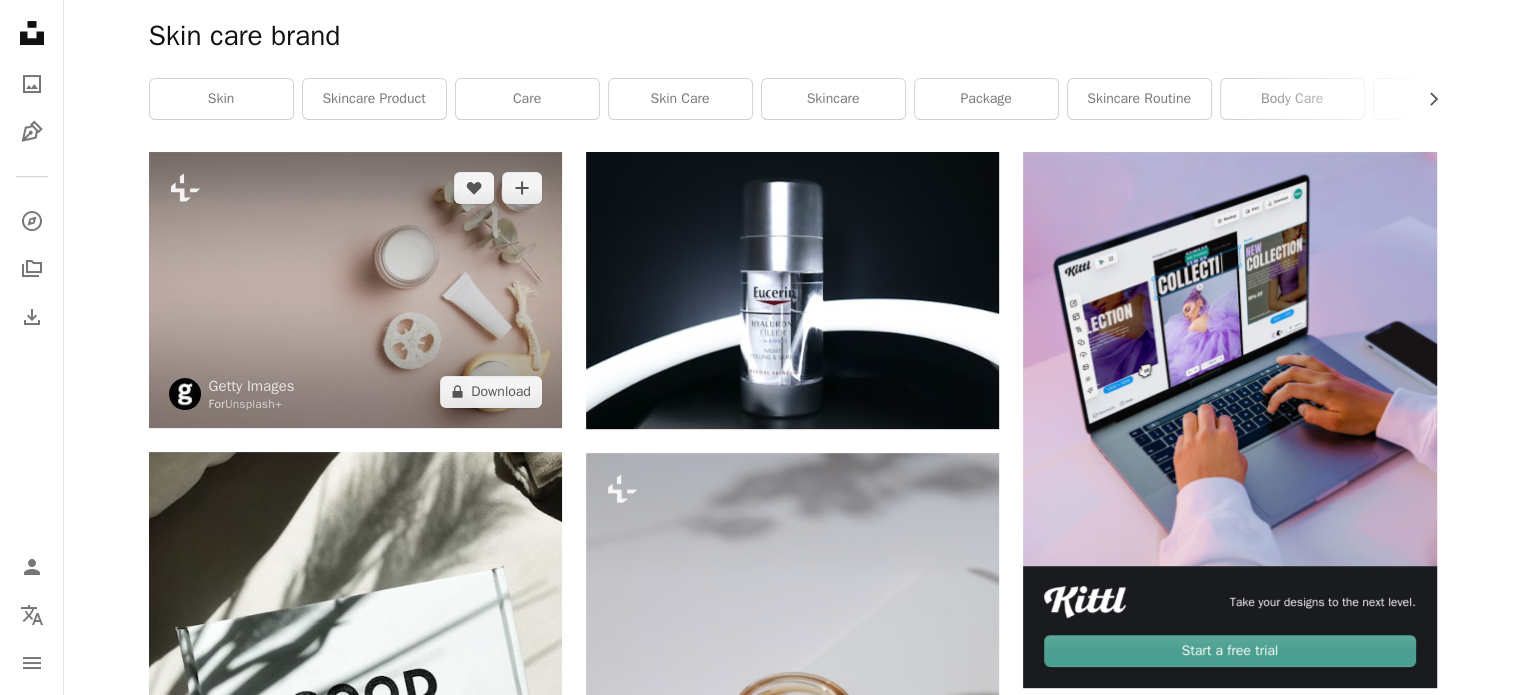 click at bounding box center (355, 289) 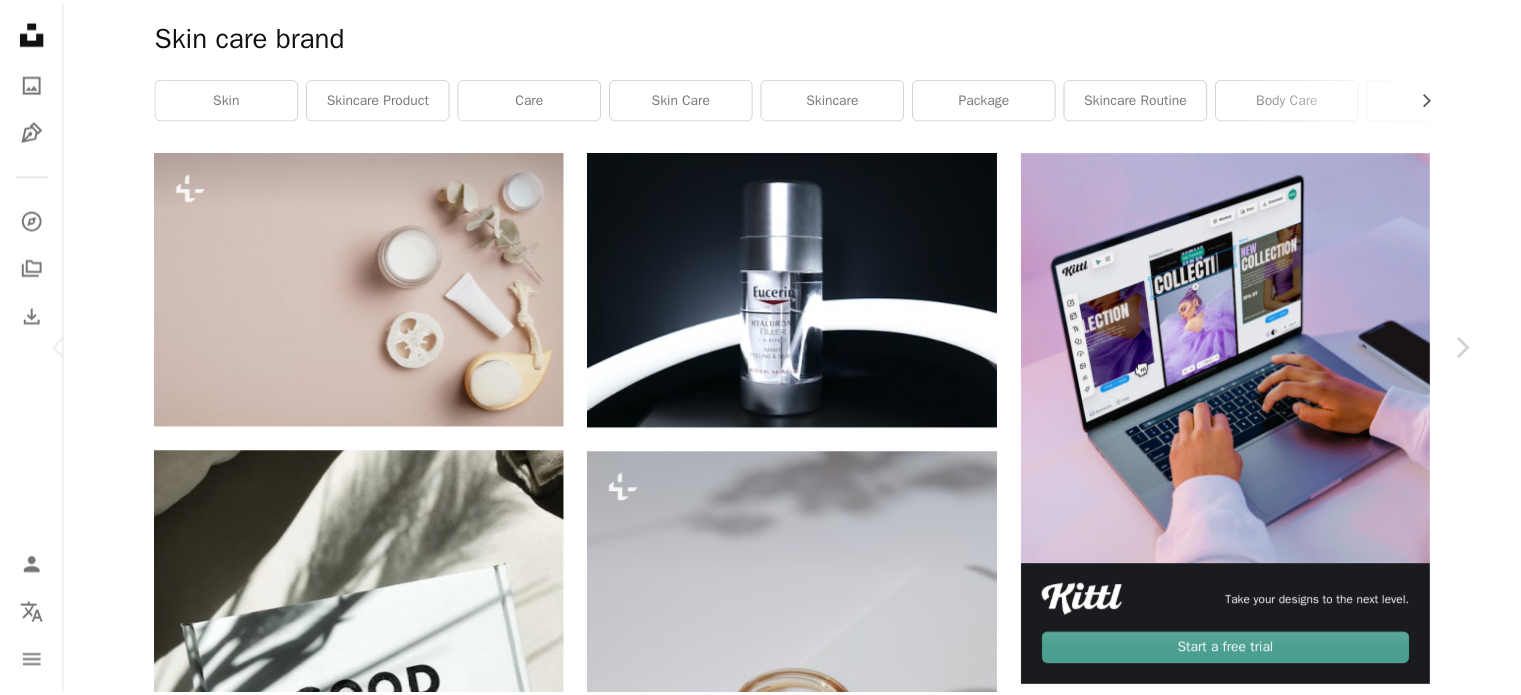 scroll, scrollTop: 0, scrollLeft: 0, axis: both 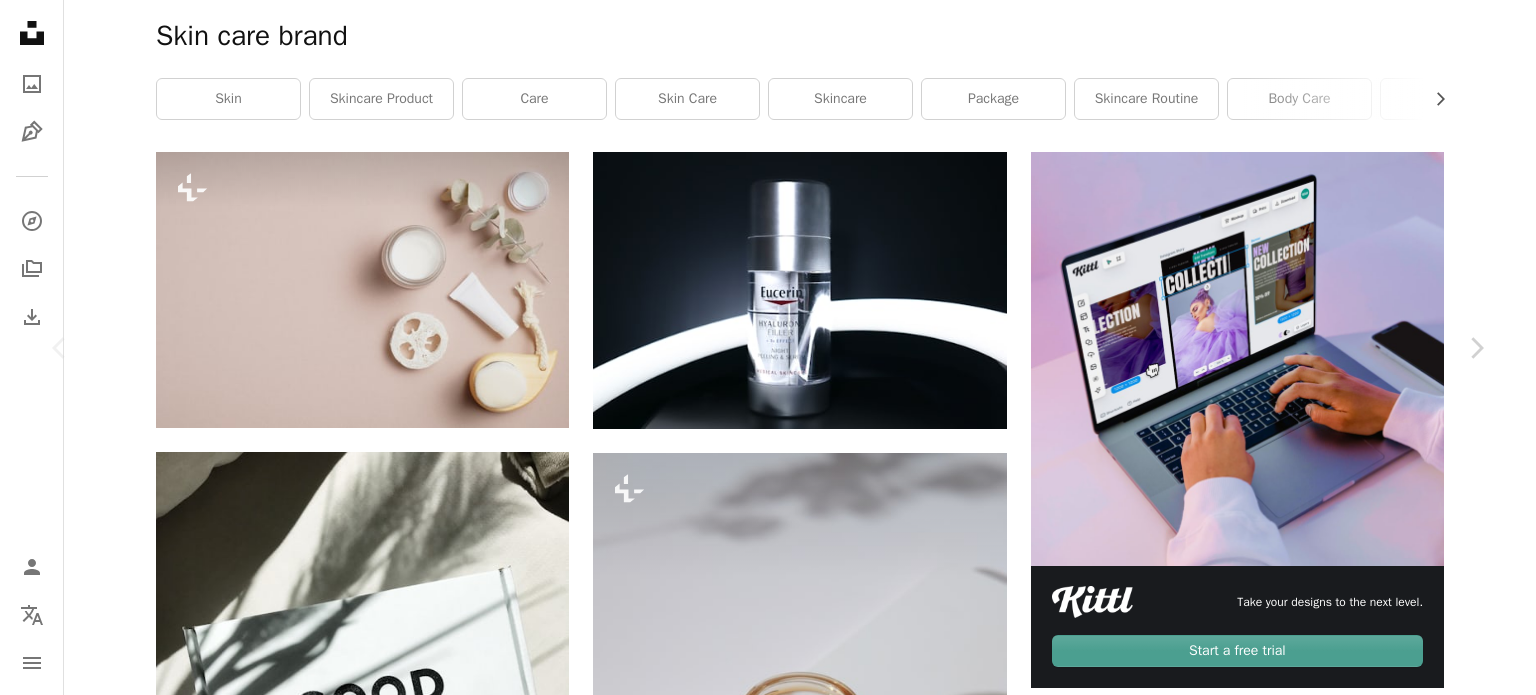 click on "Zoom in" at bounding box center [760, 5357] 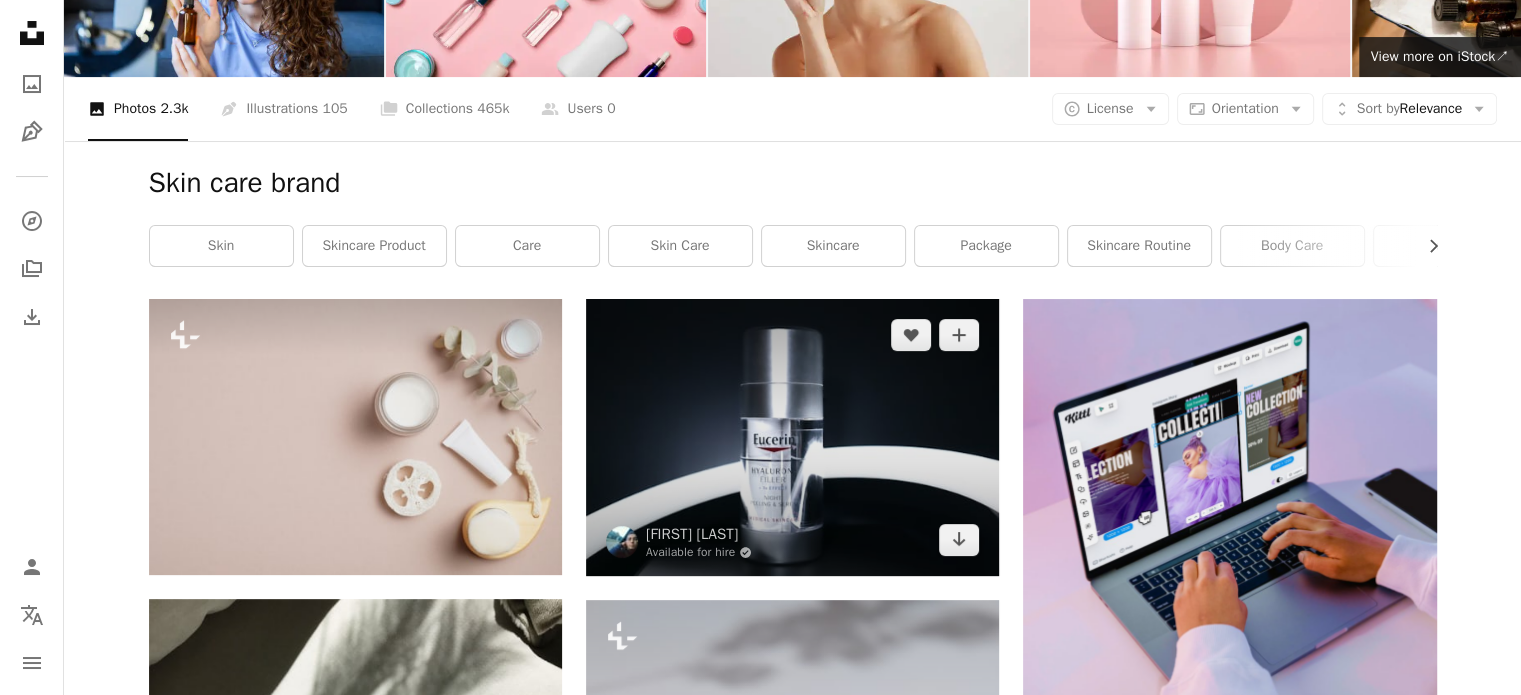 scroll, scrollTop: 167, scrollLeft: 0, axis: vertical 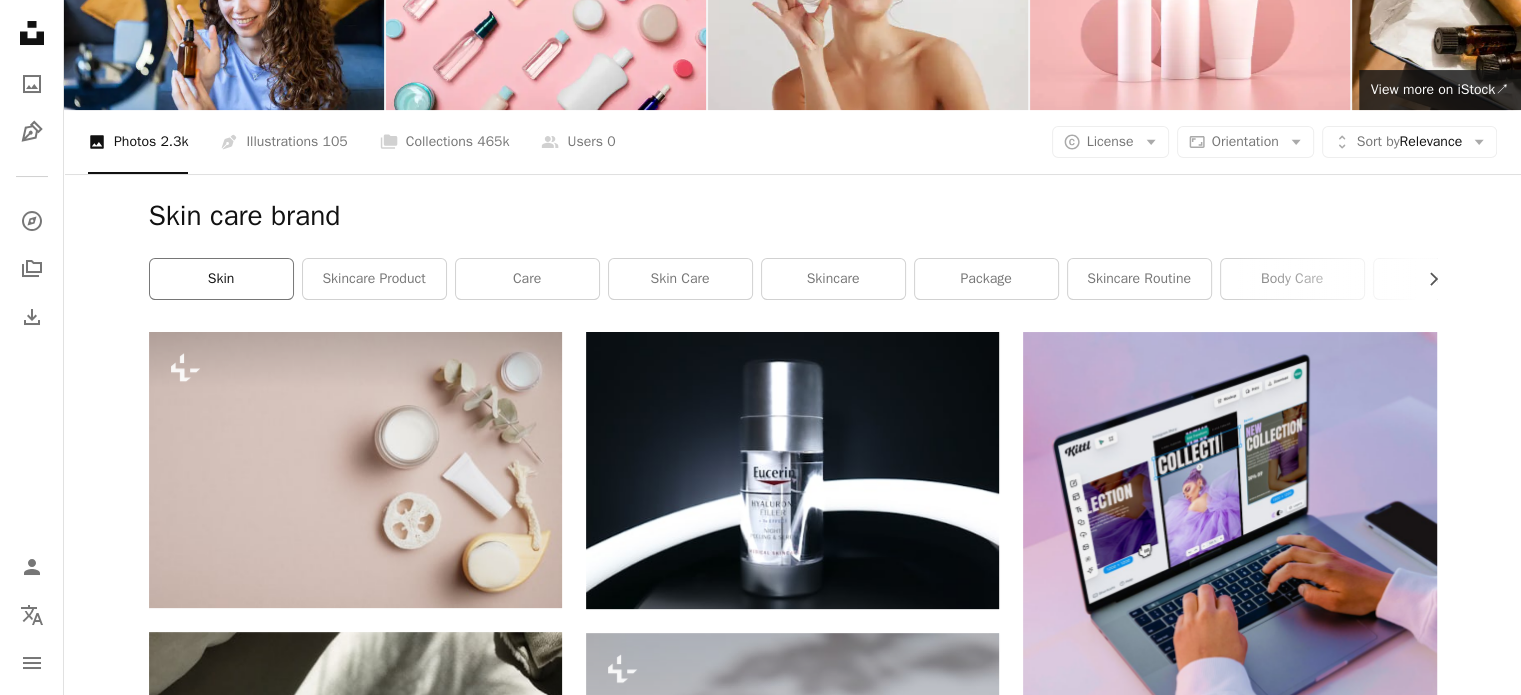 click on "skin" at bounding box center (221, 279) 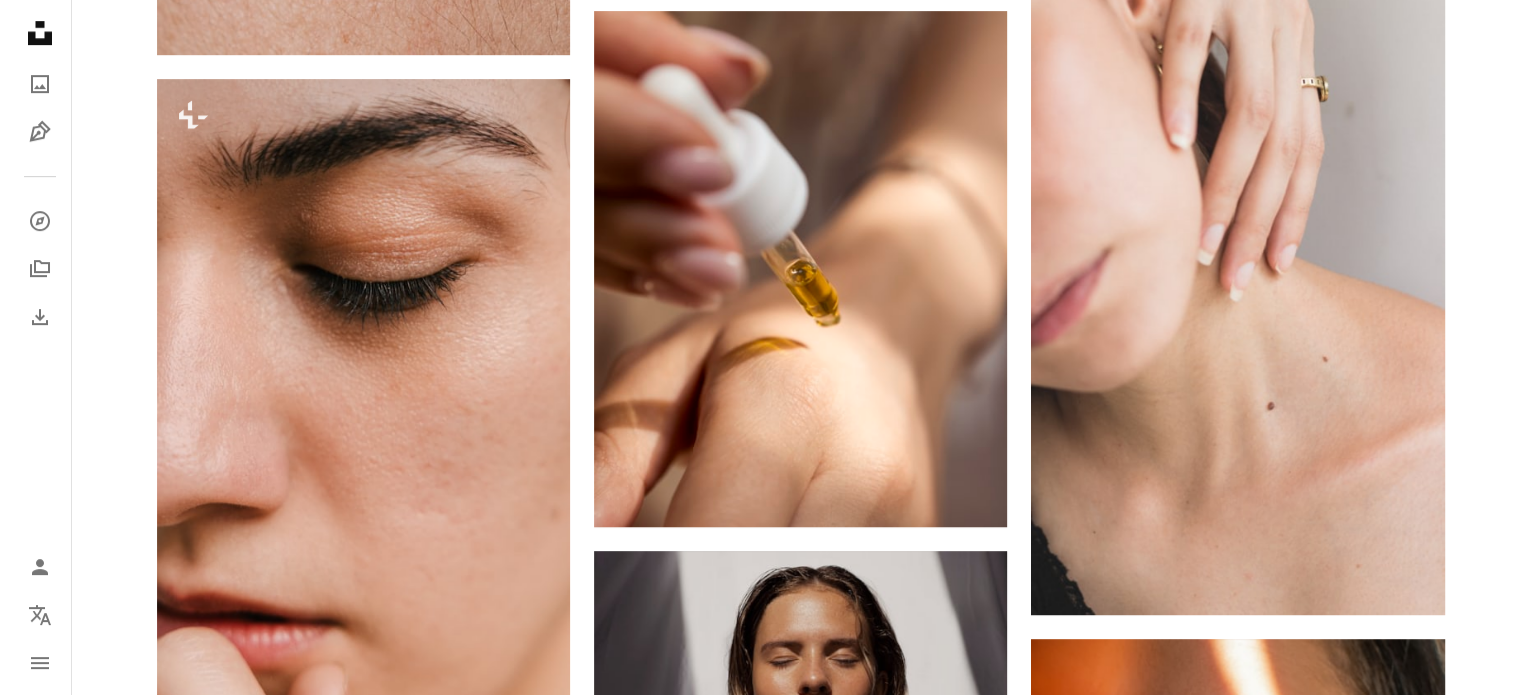 scroll, scrollTop: 1096, scrollLeft: 0, axis: vertical 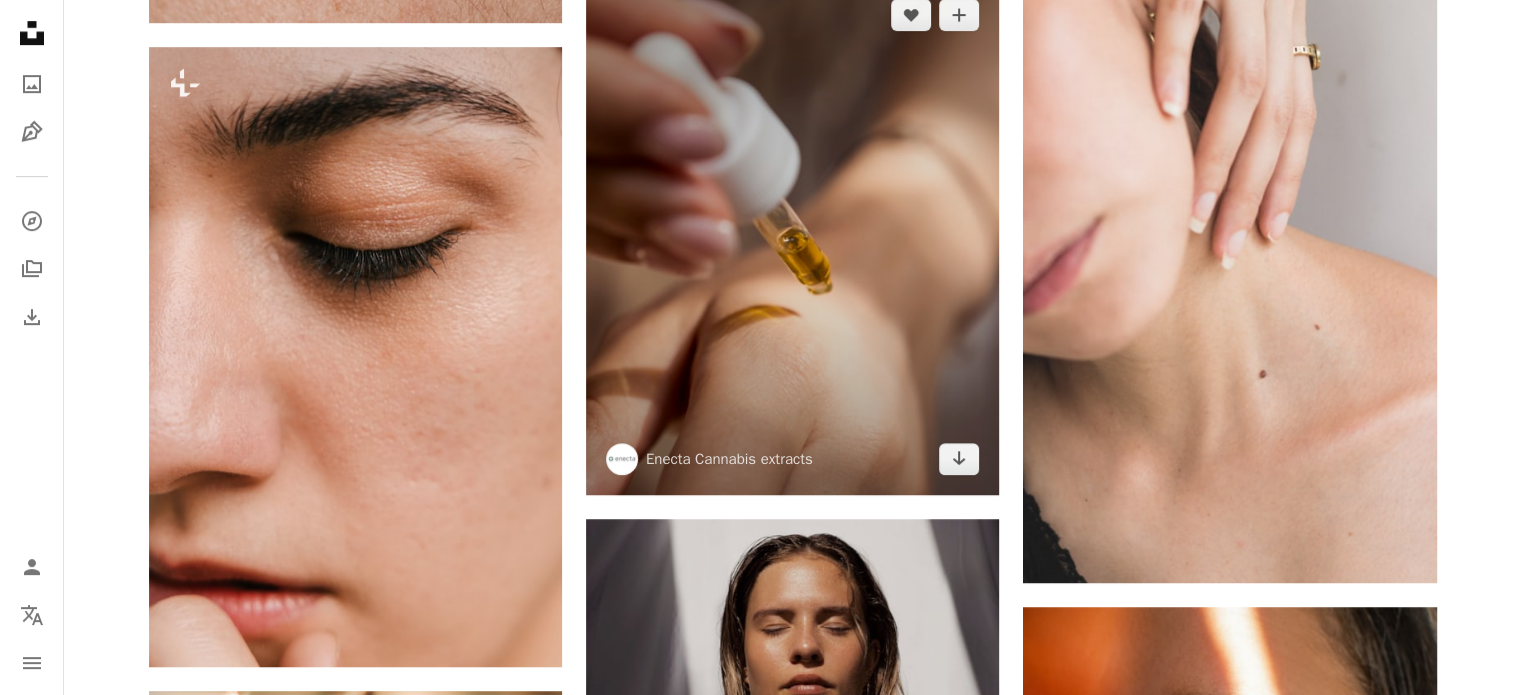 click at bounding box center (792, 237) 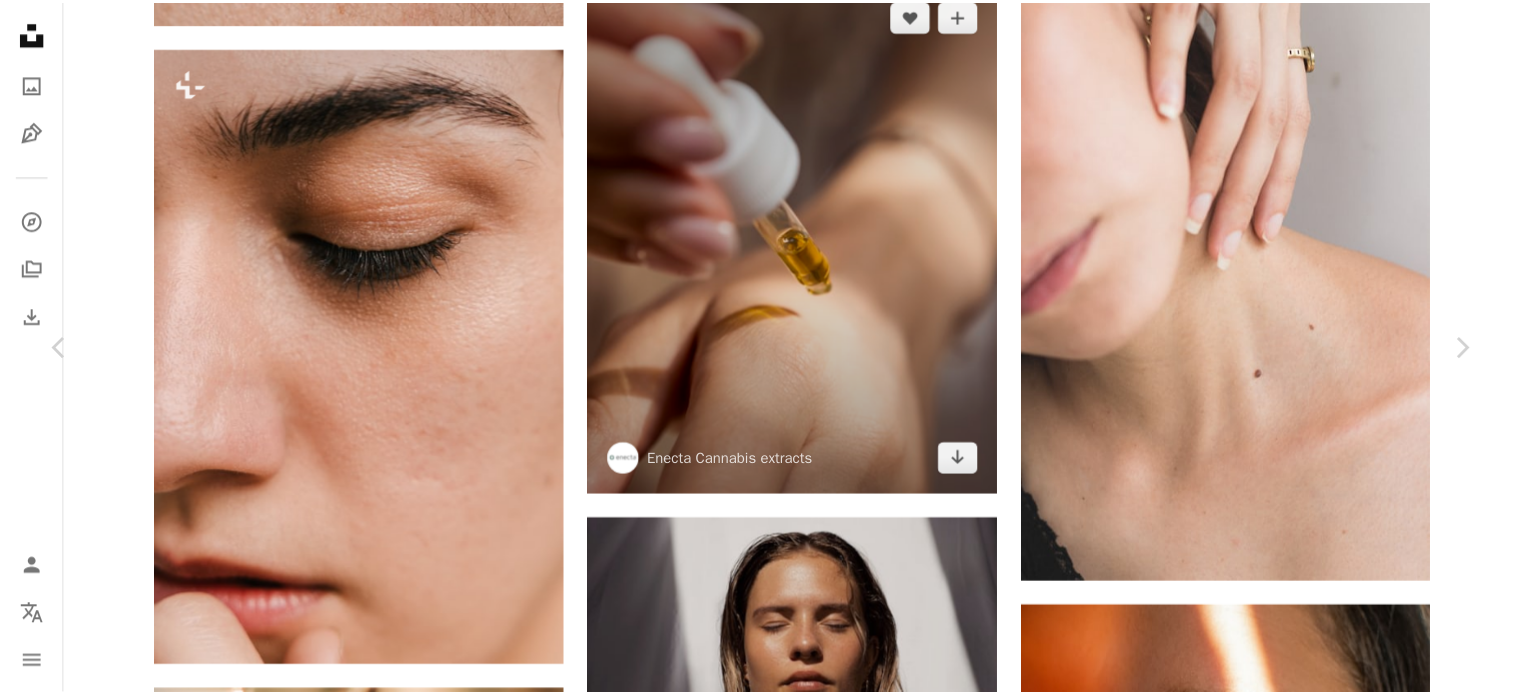 scroll, scrollTop: 39, scrollLeft: 0, axis: vertical 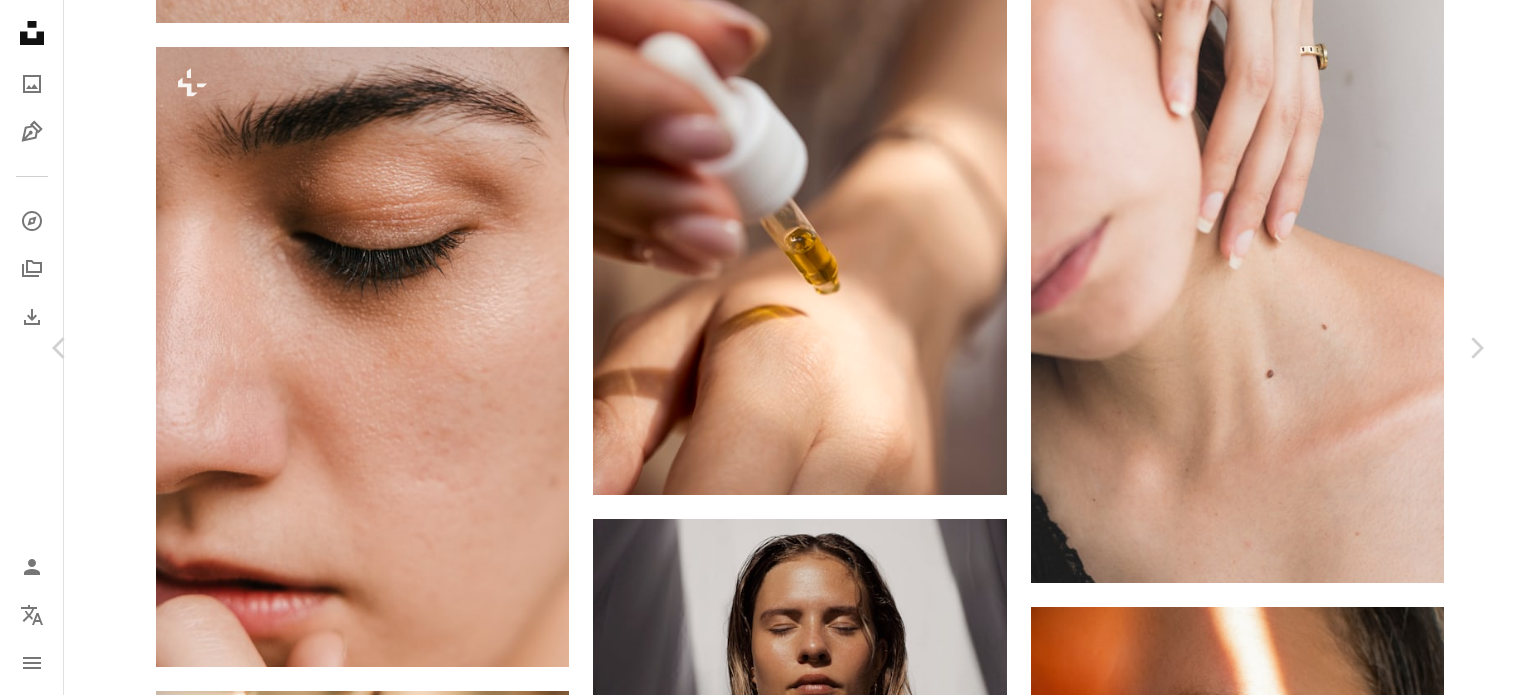 click on "Zoom in" at bounding box center [760, 4749] 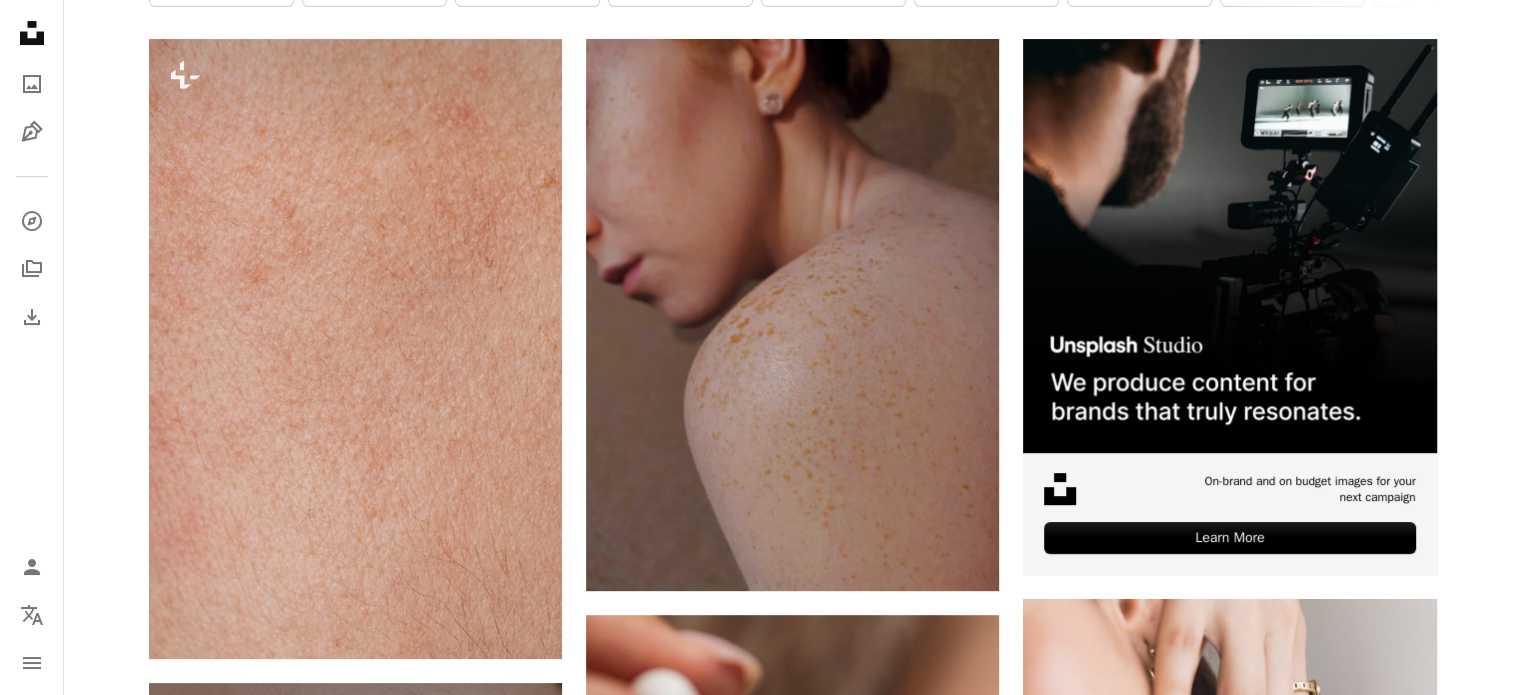 scroll, scrollTop: 452, scrollLeft: 0, axis: vertical 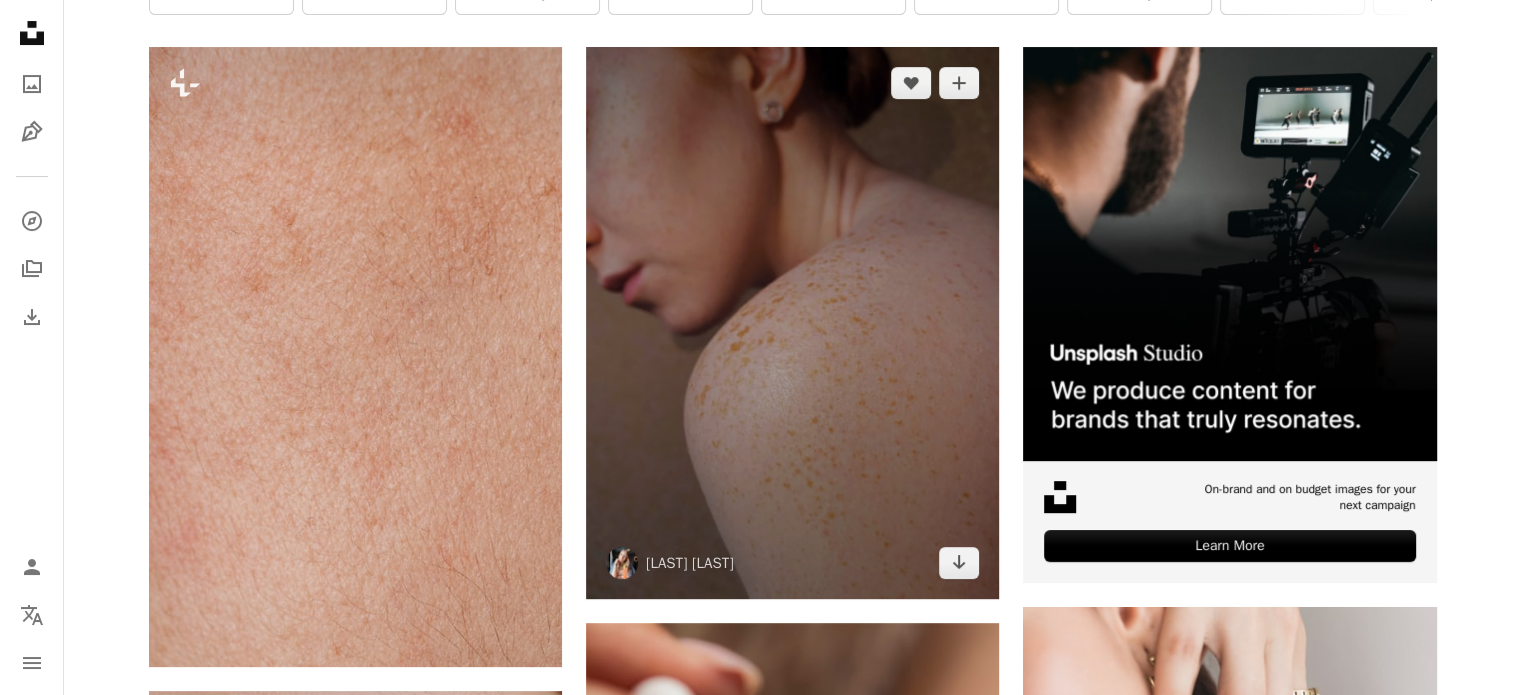 click at bounding box center (792, 322) 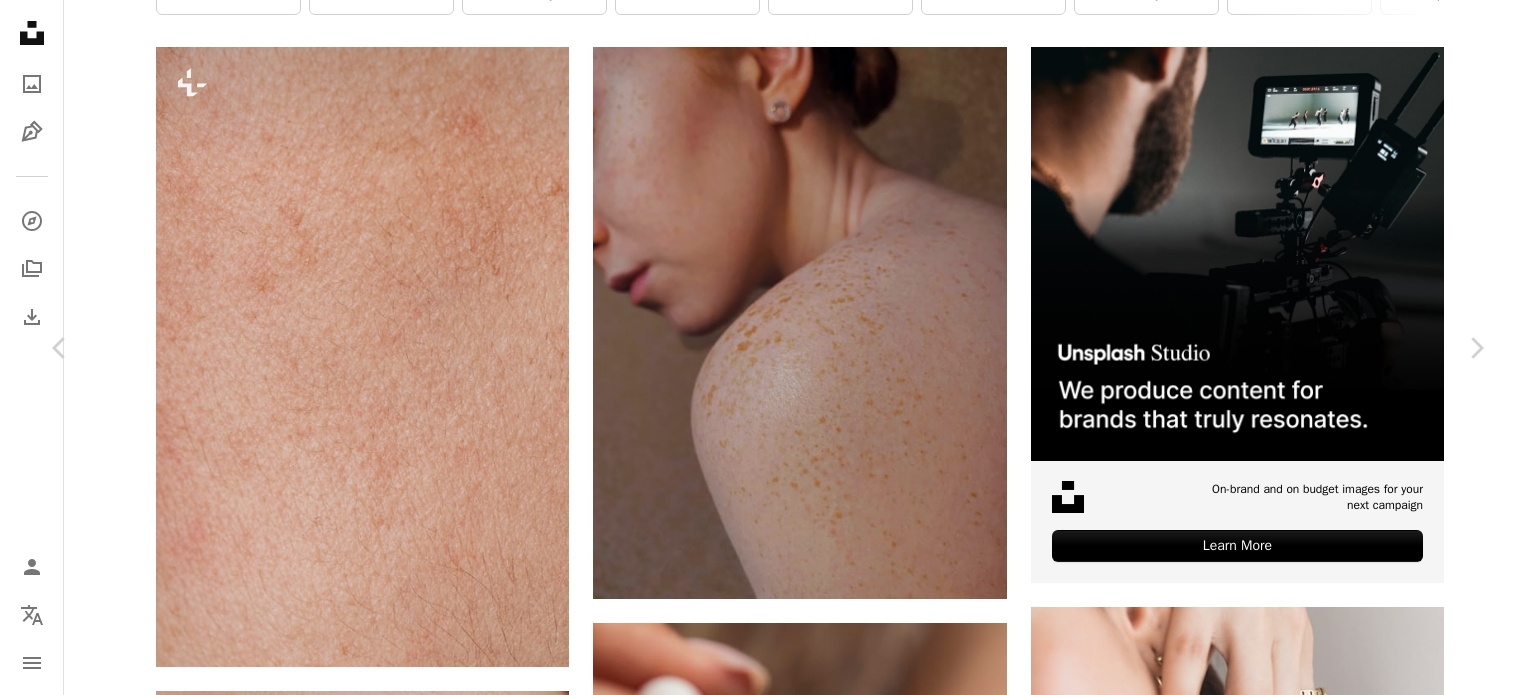 click on "Zoom in" at bounding box center [760, 5432] 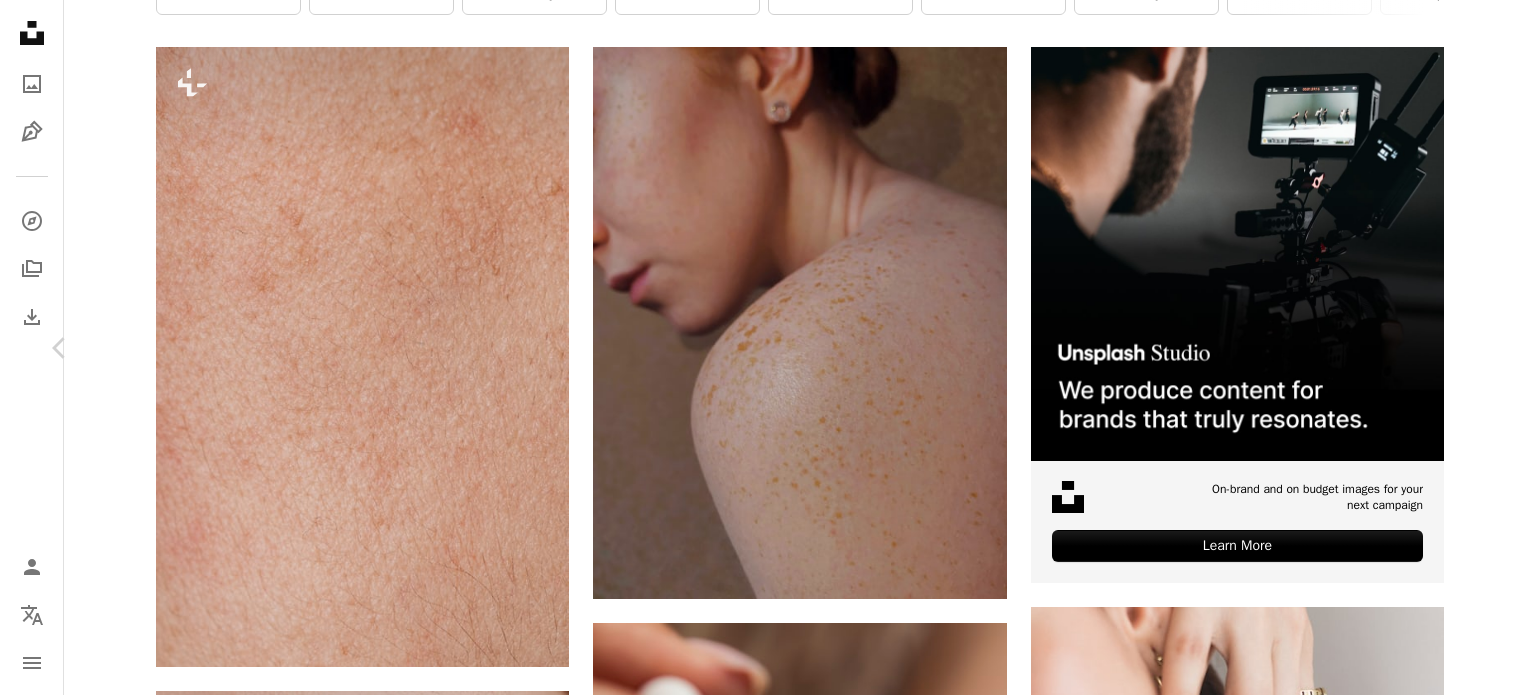 click on "Chevron right" at bounding box center [1476, 348] 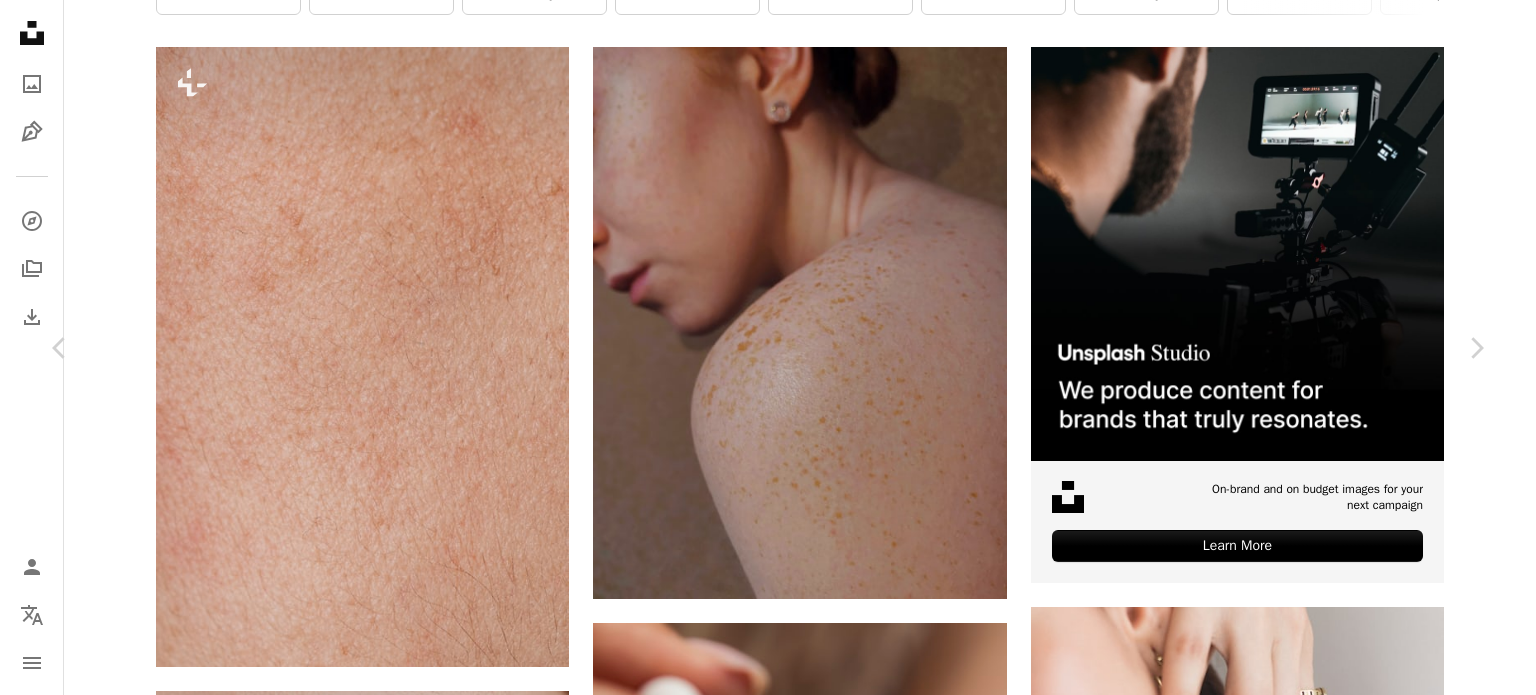 click on "An X shape Chevron left Chevron right [FIRST] [LAST] For Unsplash+ A heart A plus sign Download free Chevron down Zoom in Views 9,290,439 Downloads 152,987 A forward-right arrow Share Info icon Info More Actions CBD oil can be used on your skin too. Credits: [BRAND] - Cannabis extracts Calendar outlined Published on November 11, 2019 Camera Canon, EOS 6D Mark II Safety Free to use under the Unsplash License wellness skin cannabis hemp cbd oil hemp oil cannabidiol human beauty product skincare jewelry hand spa cosmetic oil brand care ring accessory Creative Commons images Browse premium related images on iStock | Save 20% with code UNSPLASH20 View more on iStock ↗ Related images A heart A plus sign [FIRST] [LAST] Available for hire A checkmark inside of a circle Arrow pointing down A heart A plus sign [FIRST] [LAST] Arrow pointing down A heart A plus sign [FIRST] [LAST] Arrow pointing down A heart A plus sign [FIRST] [LAST] Arrow pointing down Plus sign for Unsplash+ A heart A plus sign [FIRST] [LAST] For" at bounding box center [768, 5401] 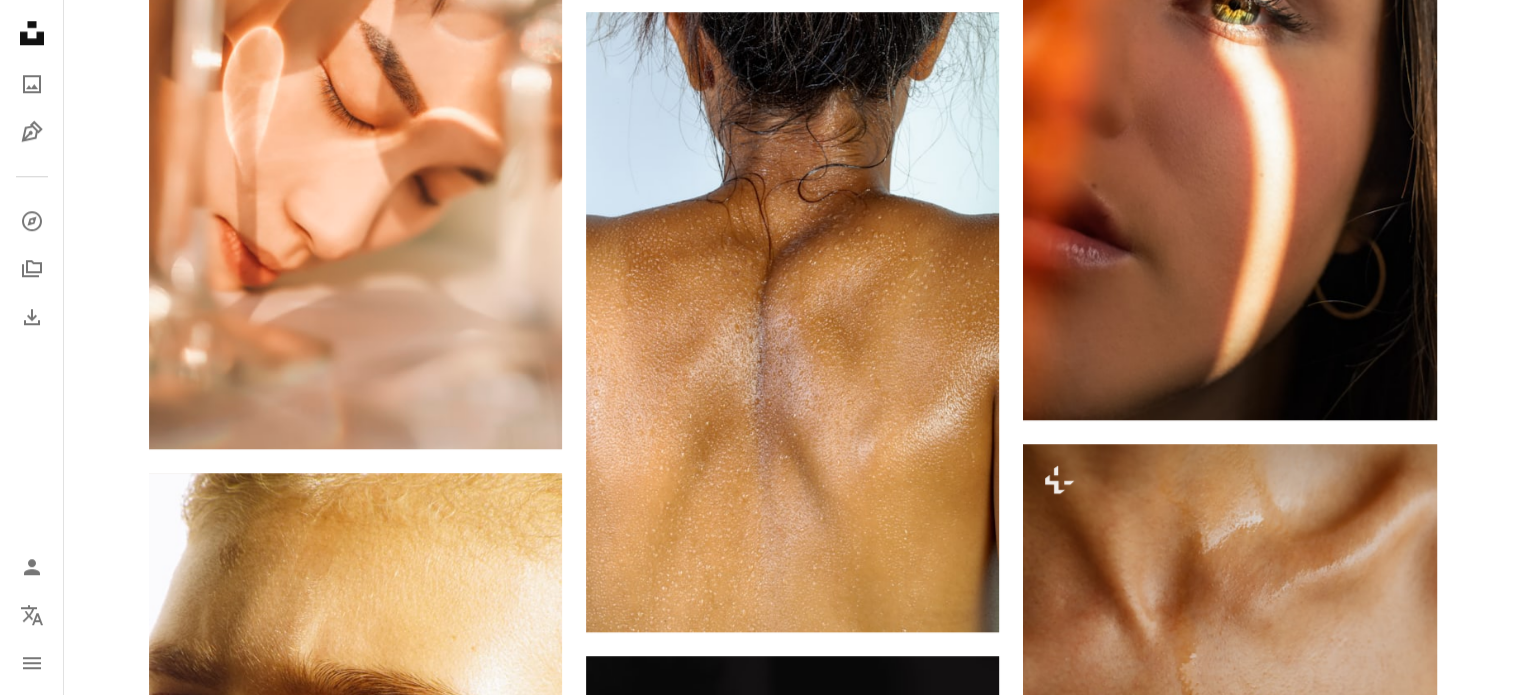 scroll, scrollTop: 1904, scrollLeft: 0, axis: vertical 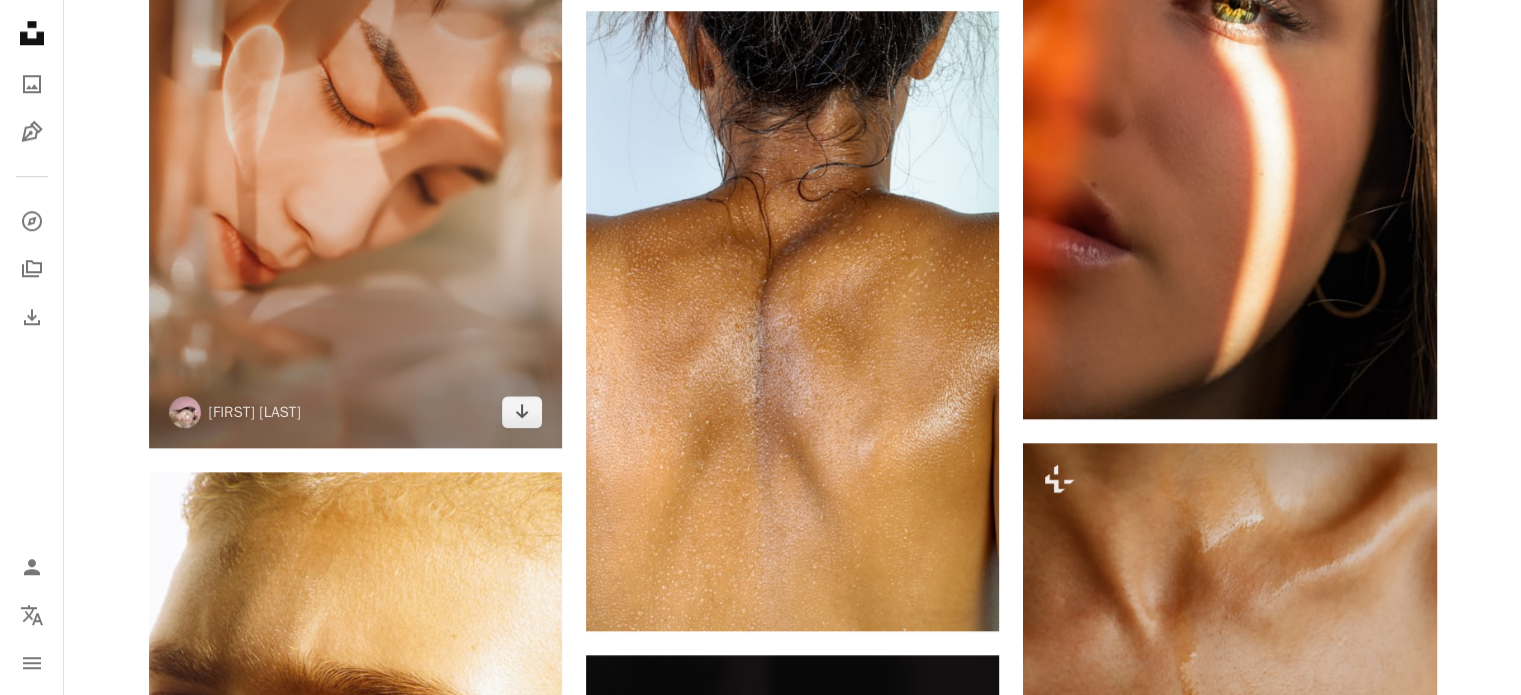 click at bounding box center [355, 165] 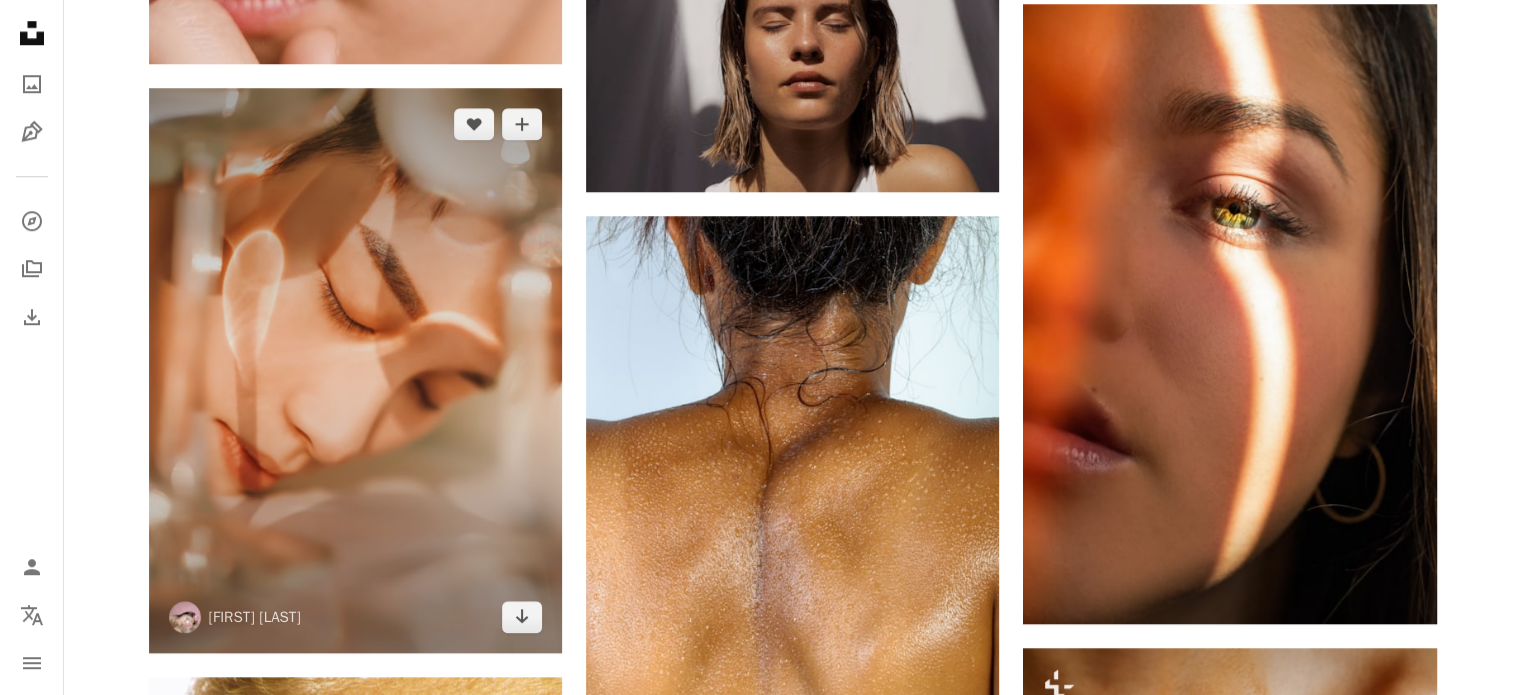 scroll, scrollTop: 1696, scrollLeft: 0, axis: vertical 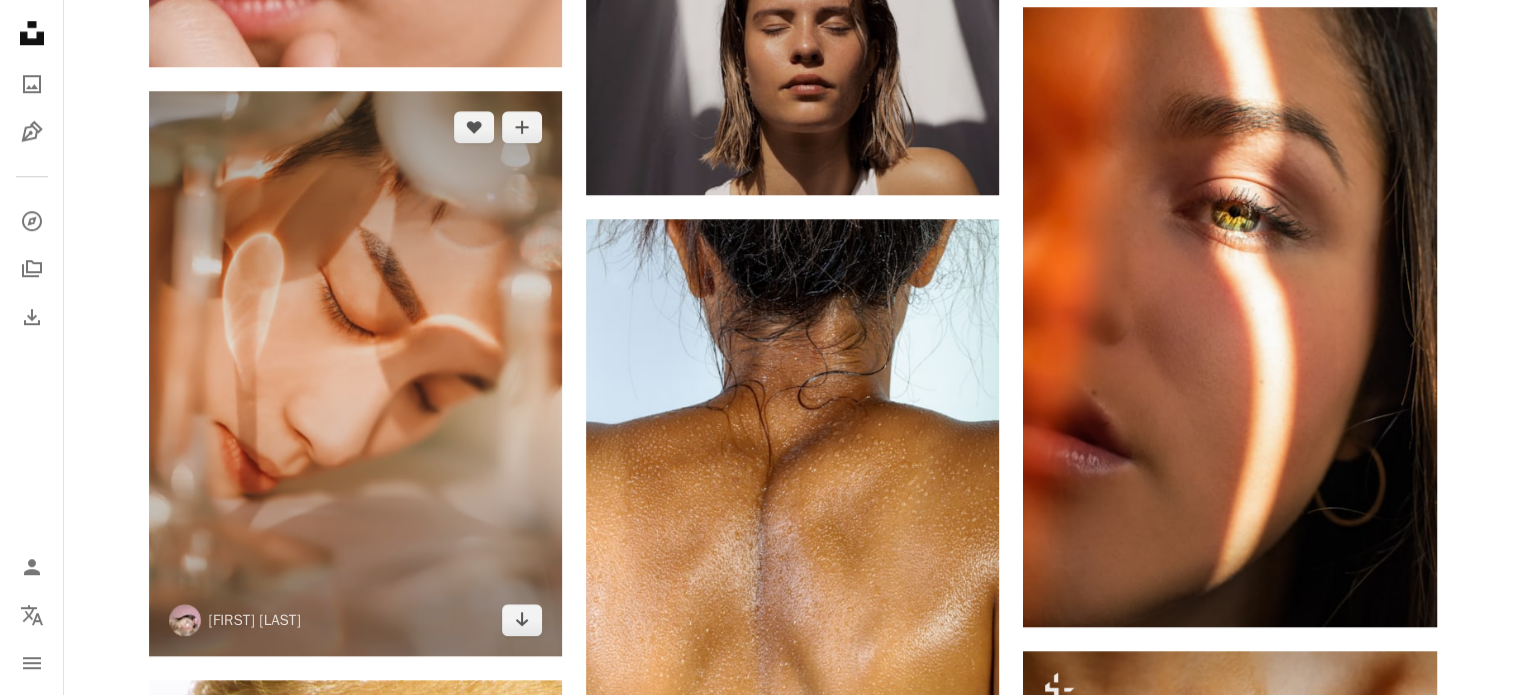 click at bounding box center [355, 373] 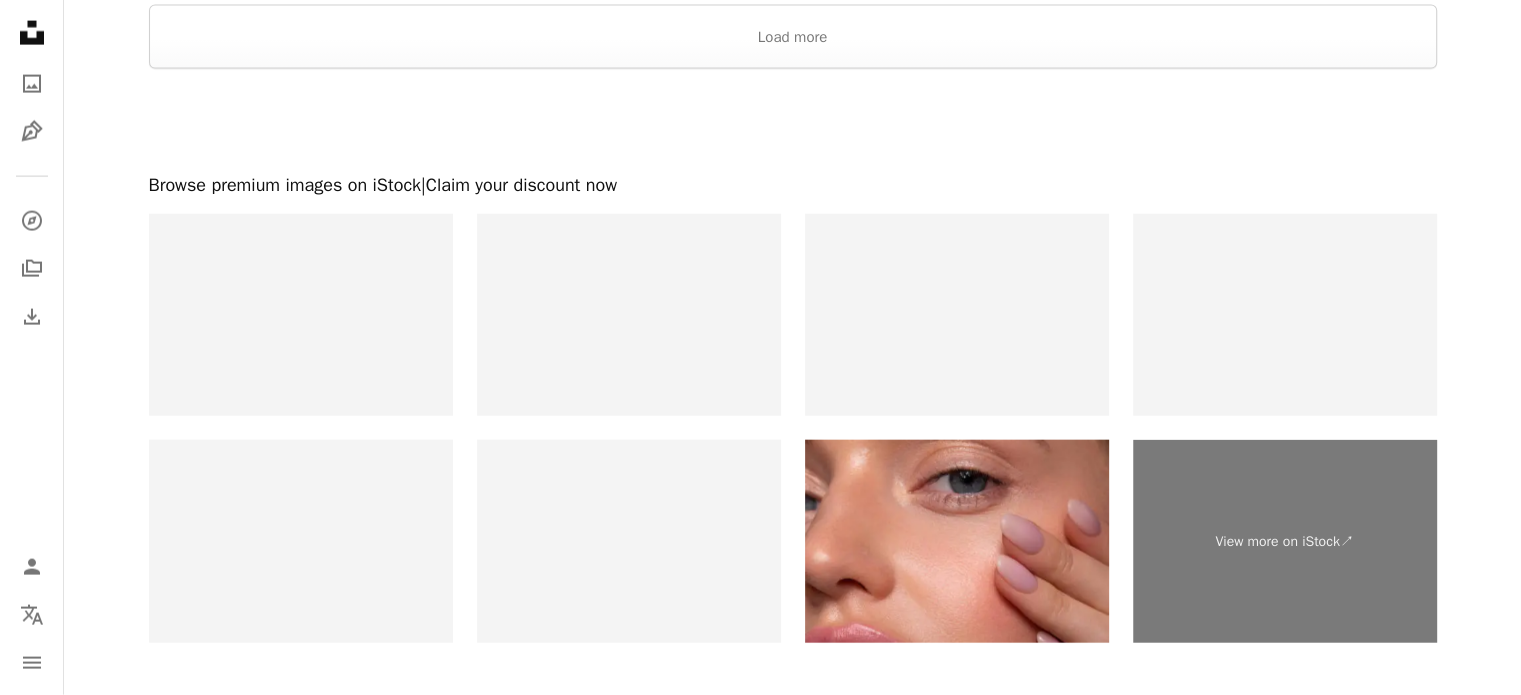 scroll, scrollTop: 4631, scrollLeft: 0, axis: vertical 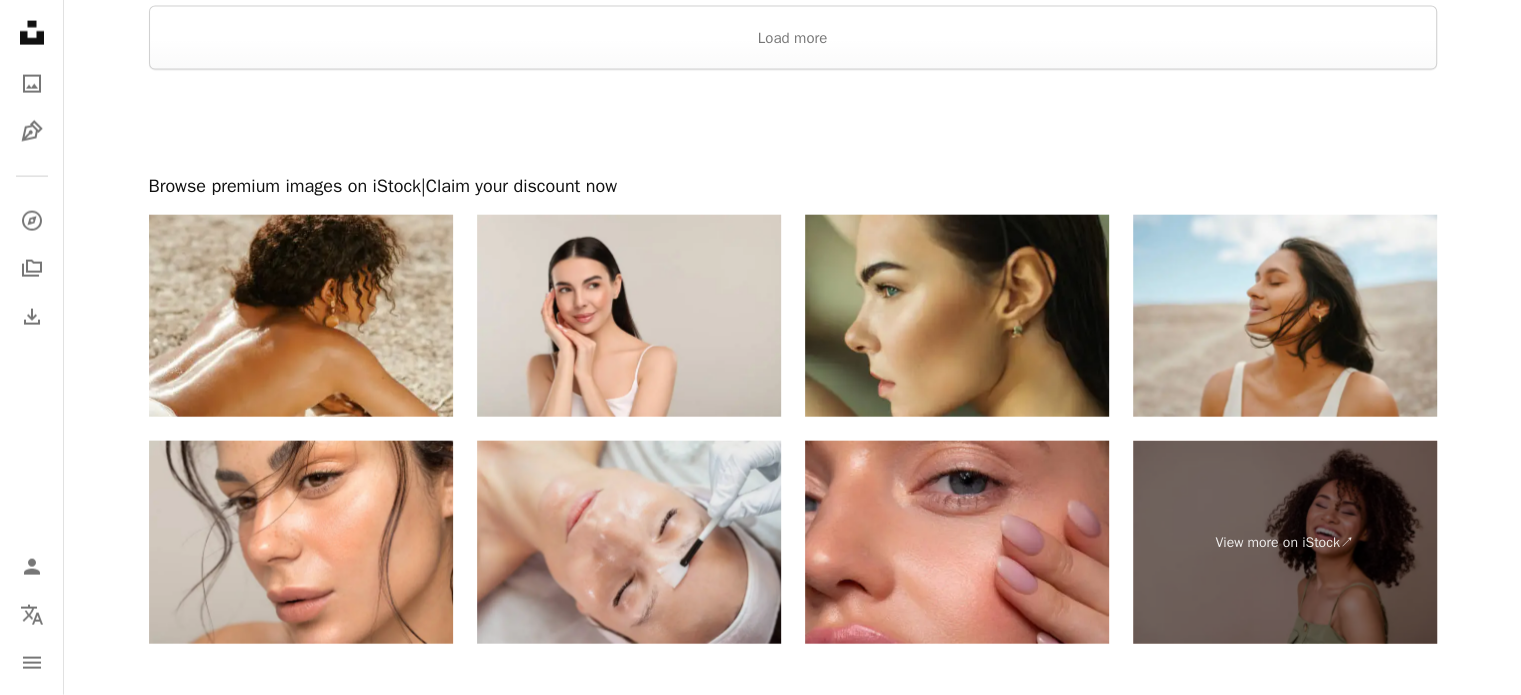 click at bounding box center [629, 542] 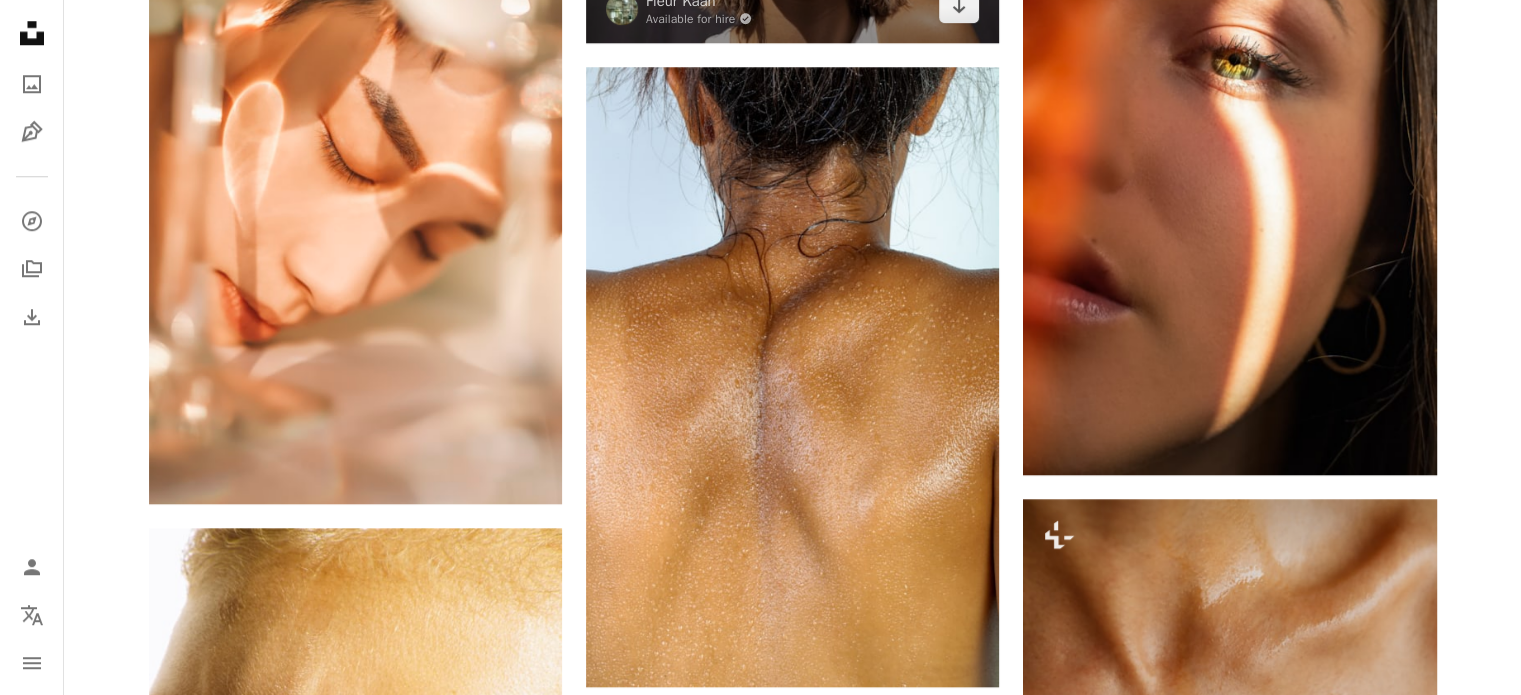 scroll, scrollTop: 1850, scrollLeft: 0, axis: vertical 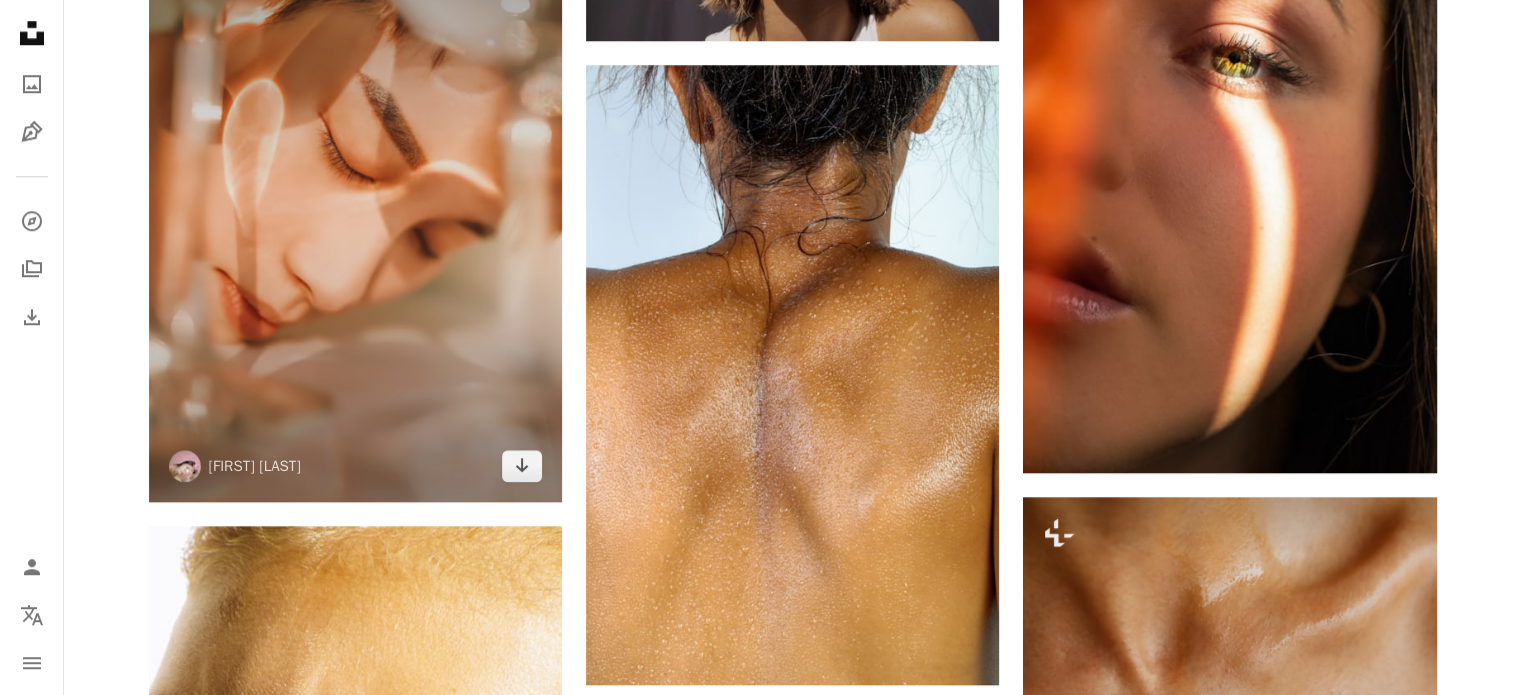 click at bounding box center [355, 219] 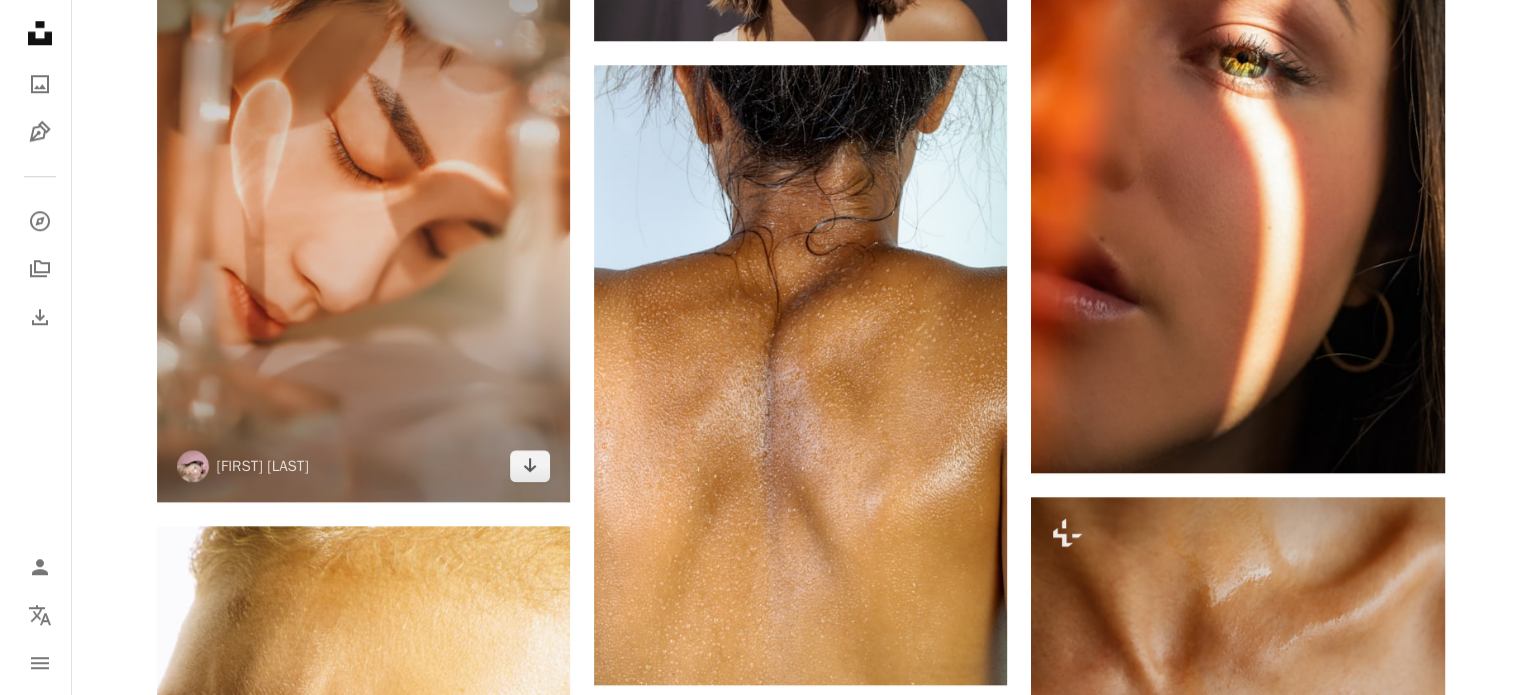 scroll, scrollTop: 1714, scrollLeft: 0, axis: vertical 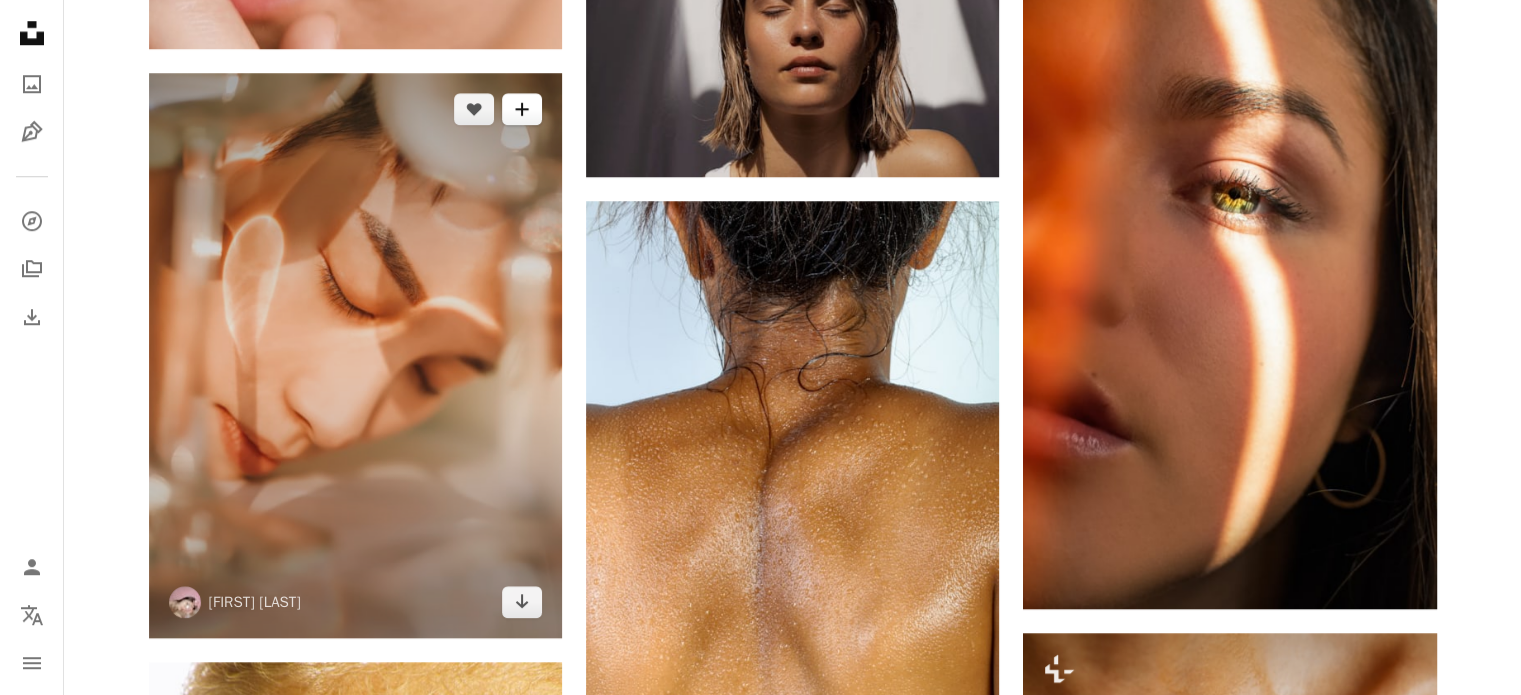click on "A plus sign" at bounding box center (522, 109) 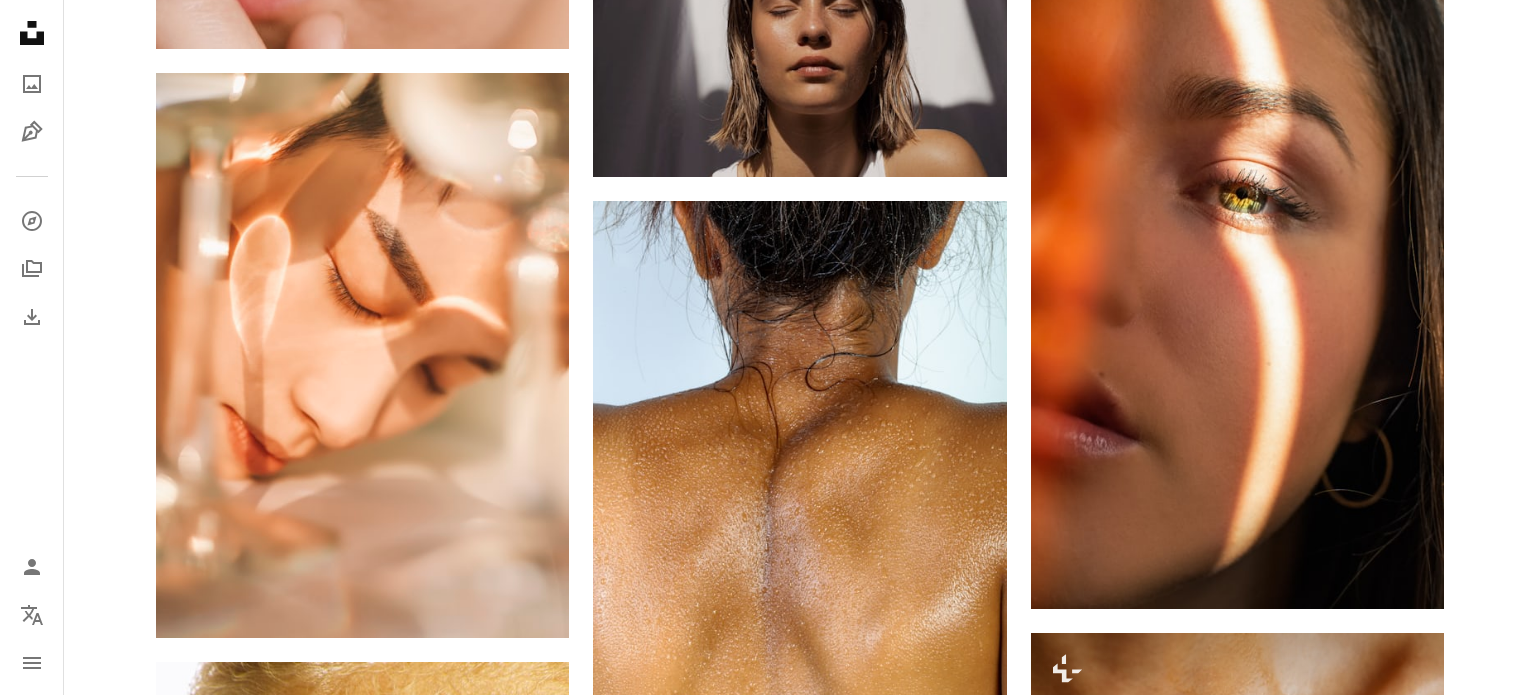 click on "An X shape Join Unsplash Already have an account?  Login First name Last name Email Username  (only letters, numbers and underscores) Password  (min. 8 char) Join By joining, you agree to the  Terms  and  Privacy Policy ." at bounding box center (768, 4139) 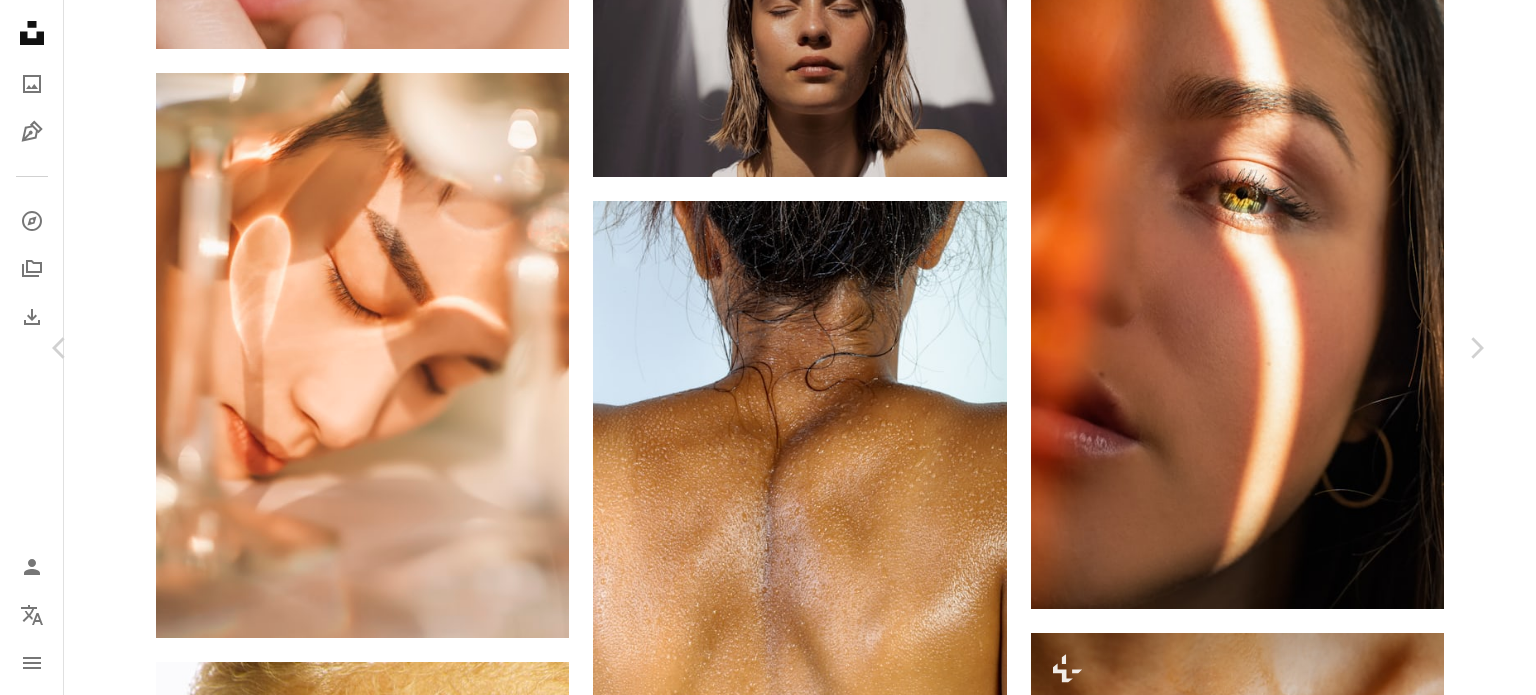 click on "An X shape Chevron left Chevron right [FIRST] [LAST] [USERNAME] A heart A plus sign Download free Chevron down Zoom in Views 15,464,310 Downloads 206,260 Featured in Photos , People , Health & Wellness A forward-right arrow Share Info icon Info More Actions Calendar outlined Published on April 21, 2019 Camera Canon, EOS 6D Mark II Safety Free to use under the Unsplash License portrait people wellness experimental woman human fashion plant face model beauty skincare spa skin brown cosmetic care mouth finger lip Free pictures Browse premium related images on iStock | Save 20% with code UNSPLASH20 View more on iStock ↗ Related images A heart A plus sign [USERNAME] Available for hire A checkmark inside of a circle Arrow pointing down A heart A plus sign [FIRST] [LAST] Available for hire A checkmark inside of a circle Arrow pointing down A heart A plus sign [FIRST] [LAST] Available for hire A checkmark inside of a circle Arrow pointing down A heart A plus sign [FIRST] [LAST] Available for hire" at bounding box center [768, 4139] 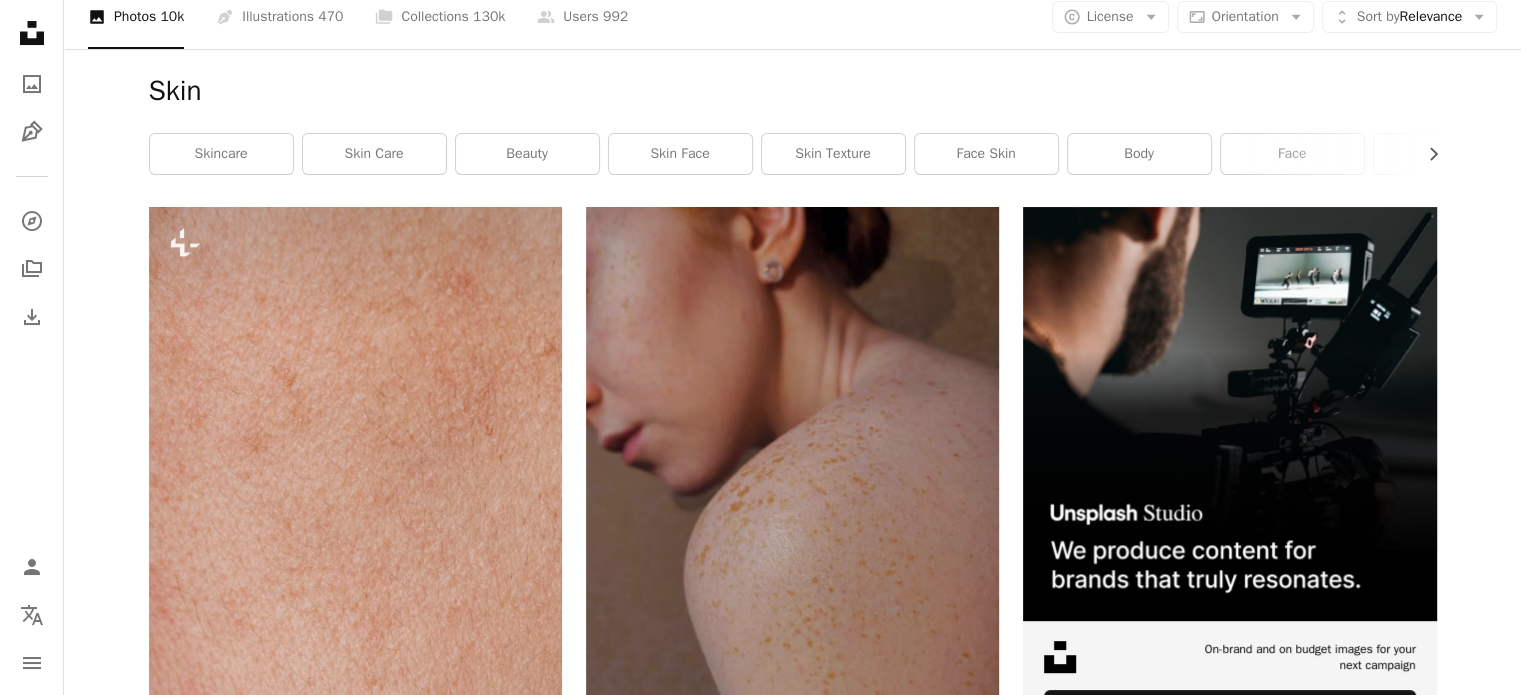scroll, scrollTop: 0, scrollLeft: 0, axis: both 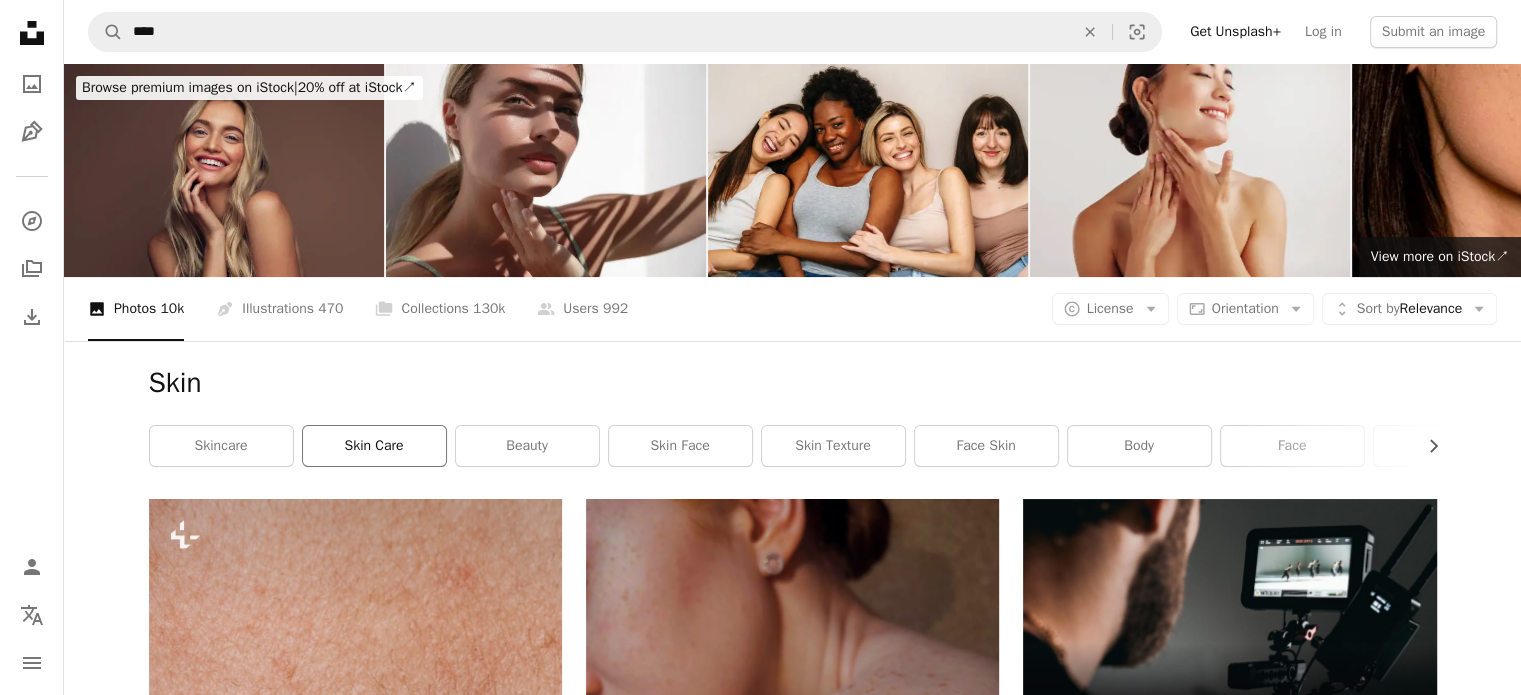 click on "skin care" at bounding box center (374, 446) 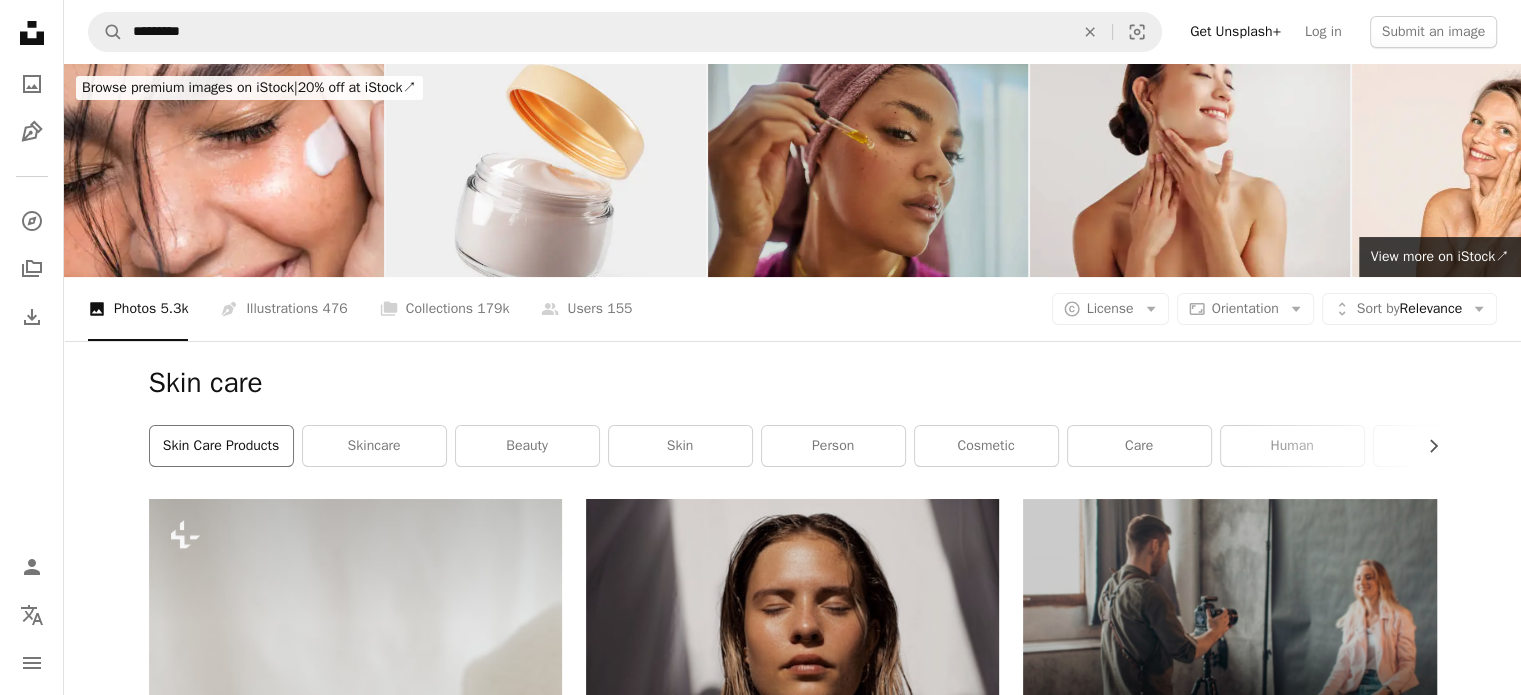 click on "skin care products" at bounding box center (221, 446) 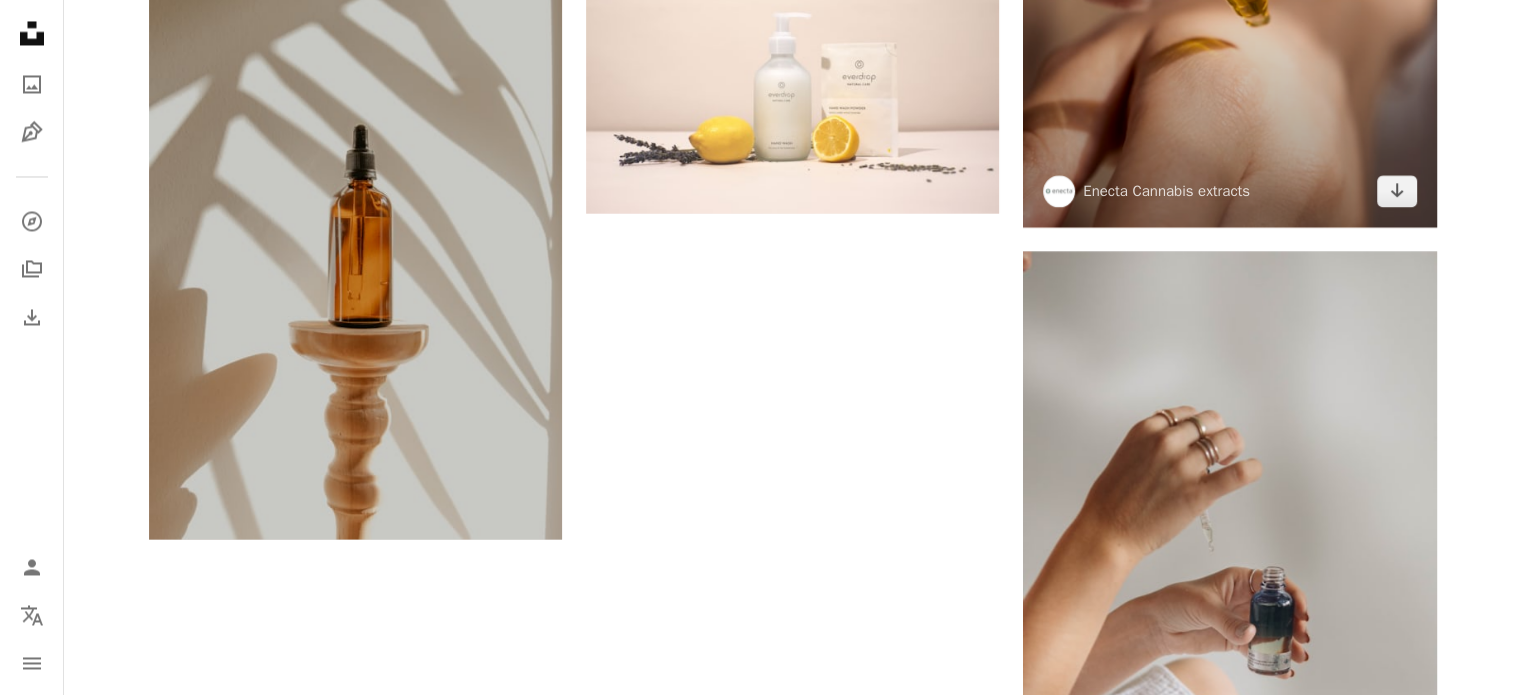 scroll, scrollTop: 3590, scrollLeft: 0, axis: vertical 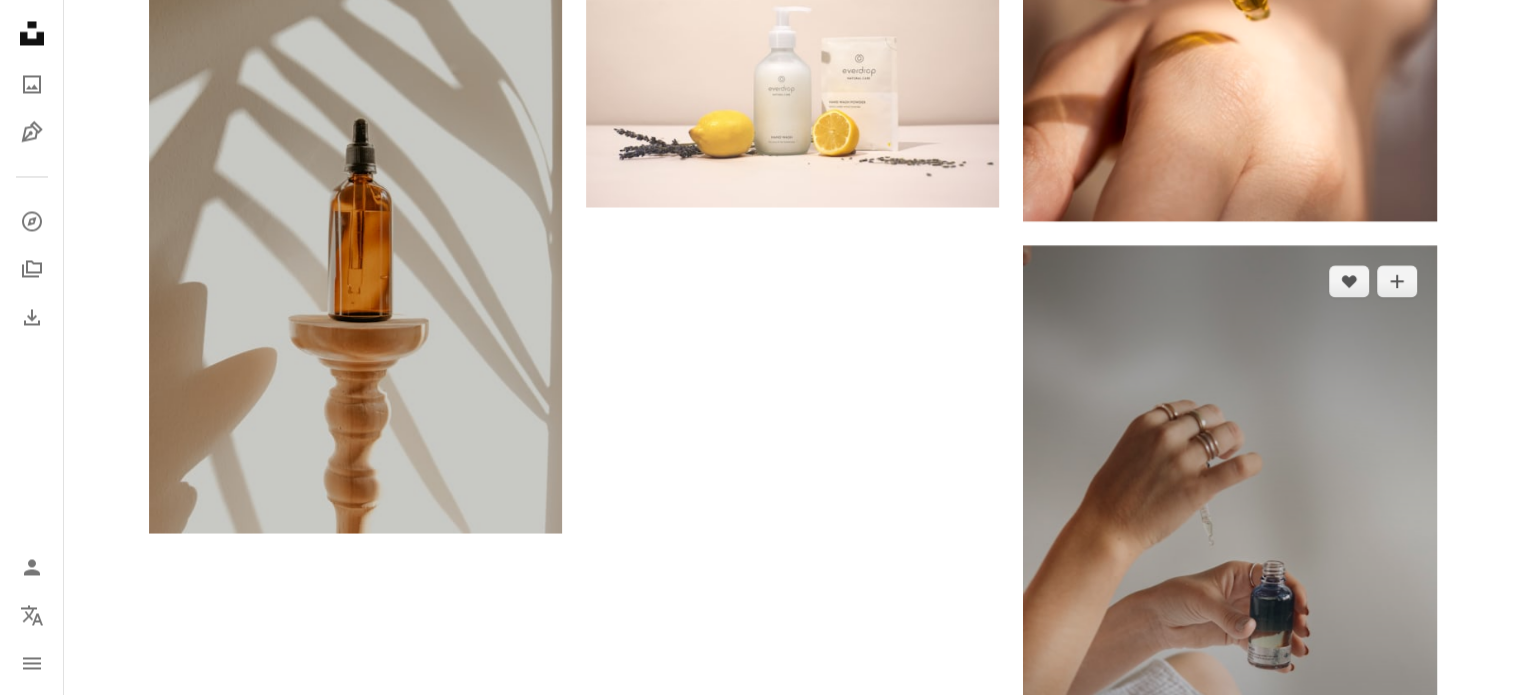 click at bounding box center (1229, 555) 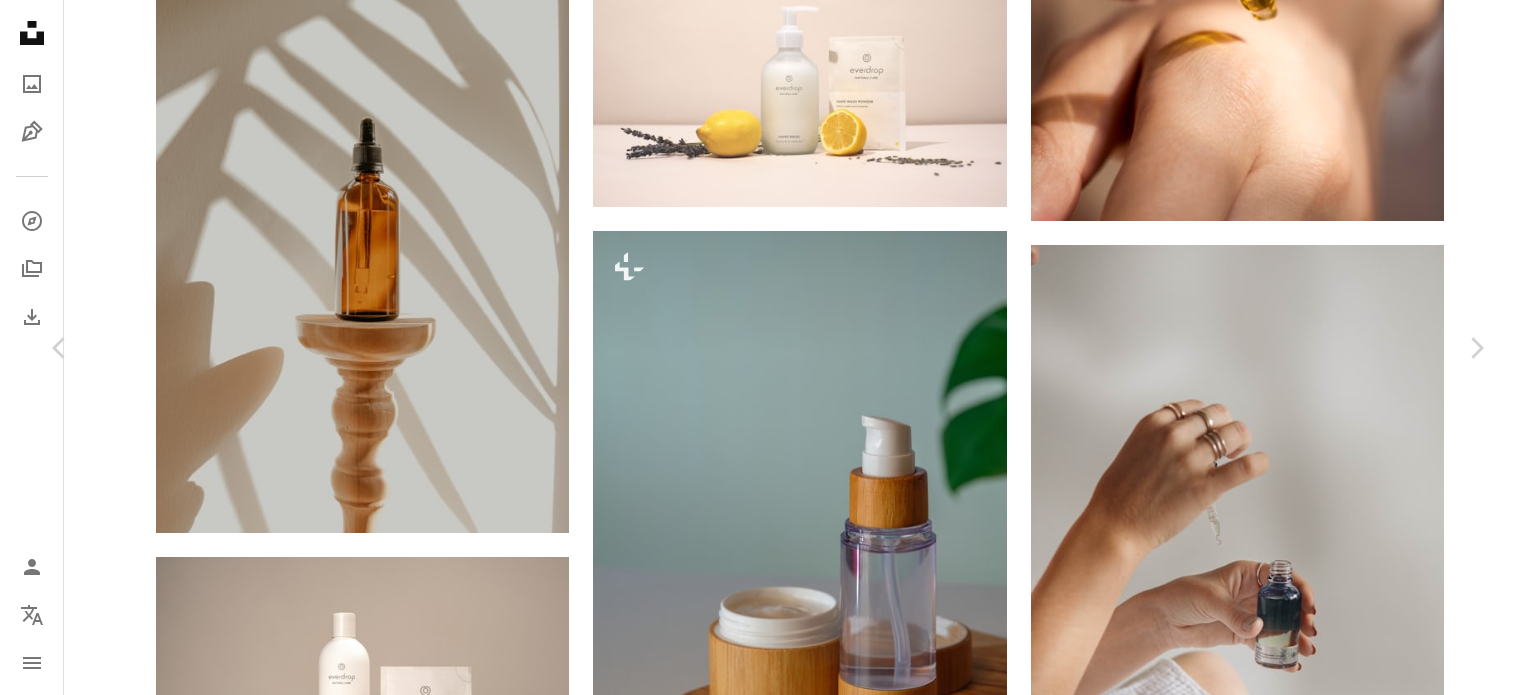 click on "An X shape Chevron left Chevron right [FIRST] [LAST] Available for hire A checkmark inside of a circle A heart A plus sign Download free Chevron down Zoom in Views 5,989,018 Downloads 65,395 Featured in Health & Wellness , Fashion & Beauty A forward-right arrow Share Info icon Info More Actions Calendar outlined Published on May 13, 2021 Camera SONY, ILCE-7 Safety Free to use under the Unsplash License fashion health white wellness skincare hands minimal skin self care style product photography editorial skincare products cbd skincare routine hand model skincare serum human beauty product Creative Commons images Browse premium related images on iStock | Save 20% with code UNSPLASH20 View more on iStock ↗ Related images A heart A plus sign [FIRST] [LAST] Available for hire A checkmark inside of a circle Arrow pointing down Plus sign for Unsplash+ A heart A plus sign [FIRST] [LAST] For Unsplash+ A lock Download A heart A plus sign [FIRST] [LAST] Available for hire A checkmark inside of a circle" at bounding box center [768, 5148] 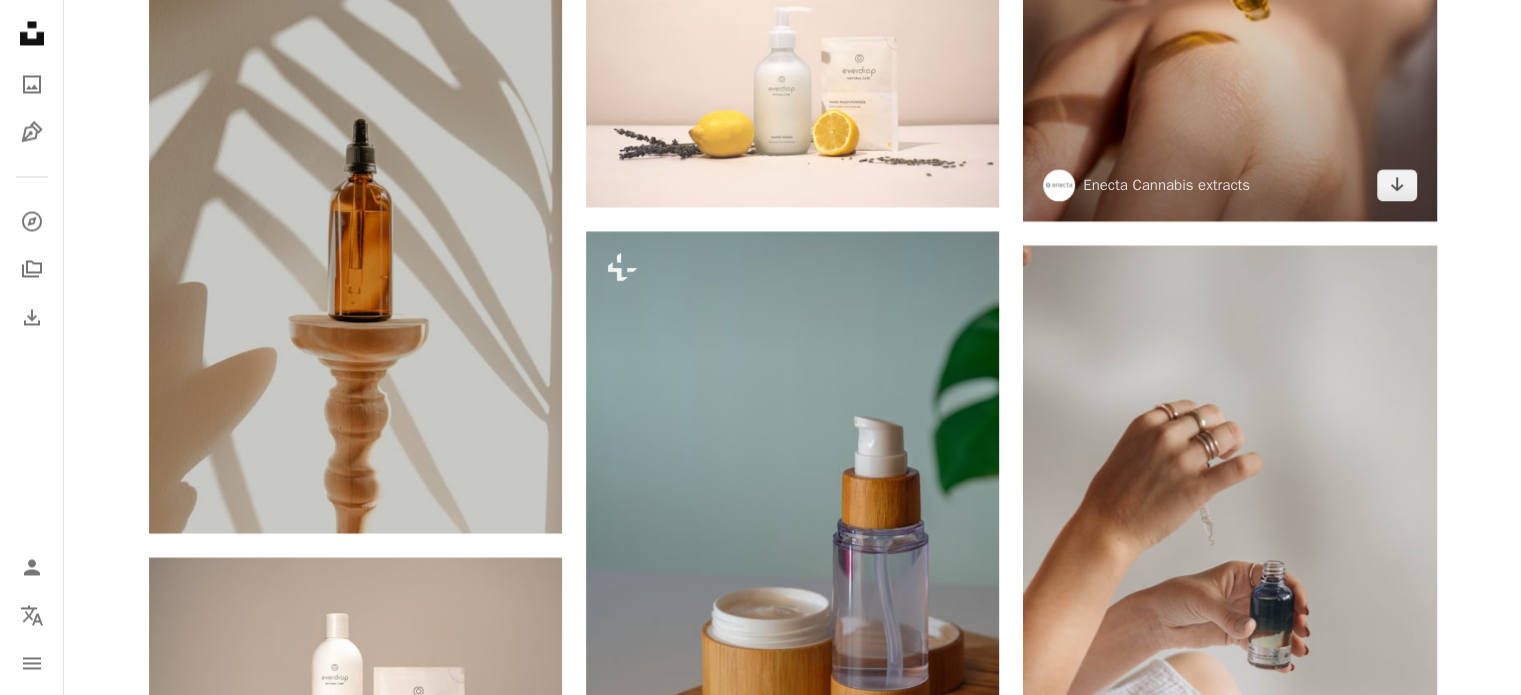 click at bounding box center [1229, -37] 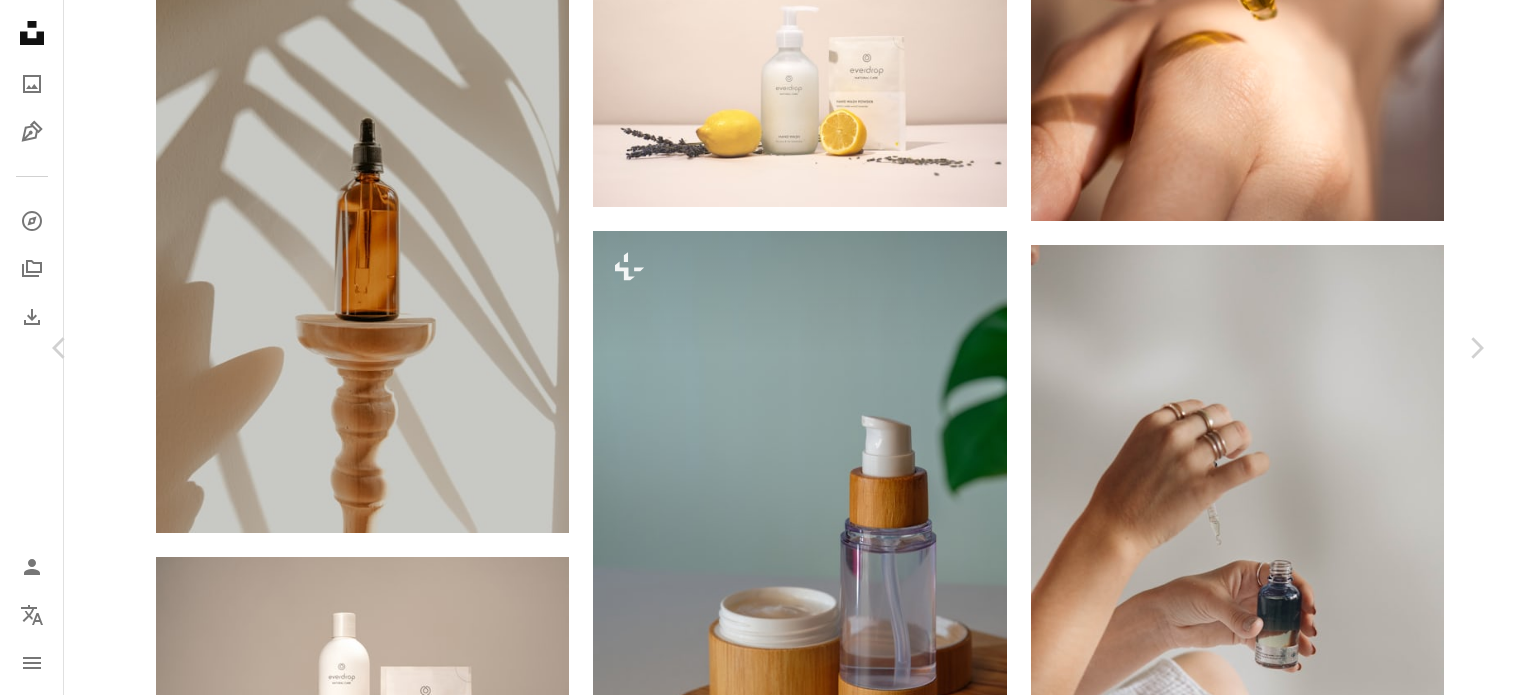click on "An X shape Chevron left Chevron right [FIRST] [LAST] For Unsplash+ A heart A plus sign Download free Chevron down Zoom in Views 9,290,439 Downloads 152,987 A forward-right arrow Share Info icon Info More Actions CBD oil can be used on your skin too. Credits: [BRAND] - Cannabis extracts Calendar outlined Published on November 11, 2019 Camera Canon, EOS 6D Mark II Safety Free to use under the Unsplash License wellness skin cannabis hemp cbd oil hemp oil cannabidiol human beauty product skincare jewelry hand spa cosmetic oil brand care ring accessory Creative Commons images Browse premium related images on iStock | Save 20% with code UNSPLASH20 View more on iStock ↗ Related images A heart A plus sign [FIRST] [LAST] Available for hire A checkmark inside of a circle Arrow pointing down A heart A plus sign [FIRST] [LAST] Arrow pointing down A heart A plus sign [FIRST] [LAST] Arrow pointing down A heart A plus sign [FIRST] [LAST] Arrow pointing down Plus sign for Unsplash+ A heart A plus sign [FIRST] [LAST] For" at bounding box center (768, 5148) 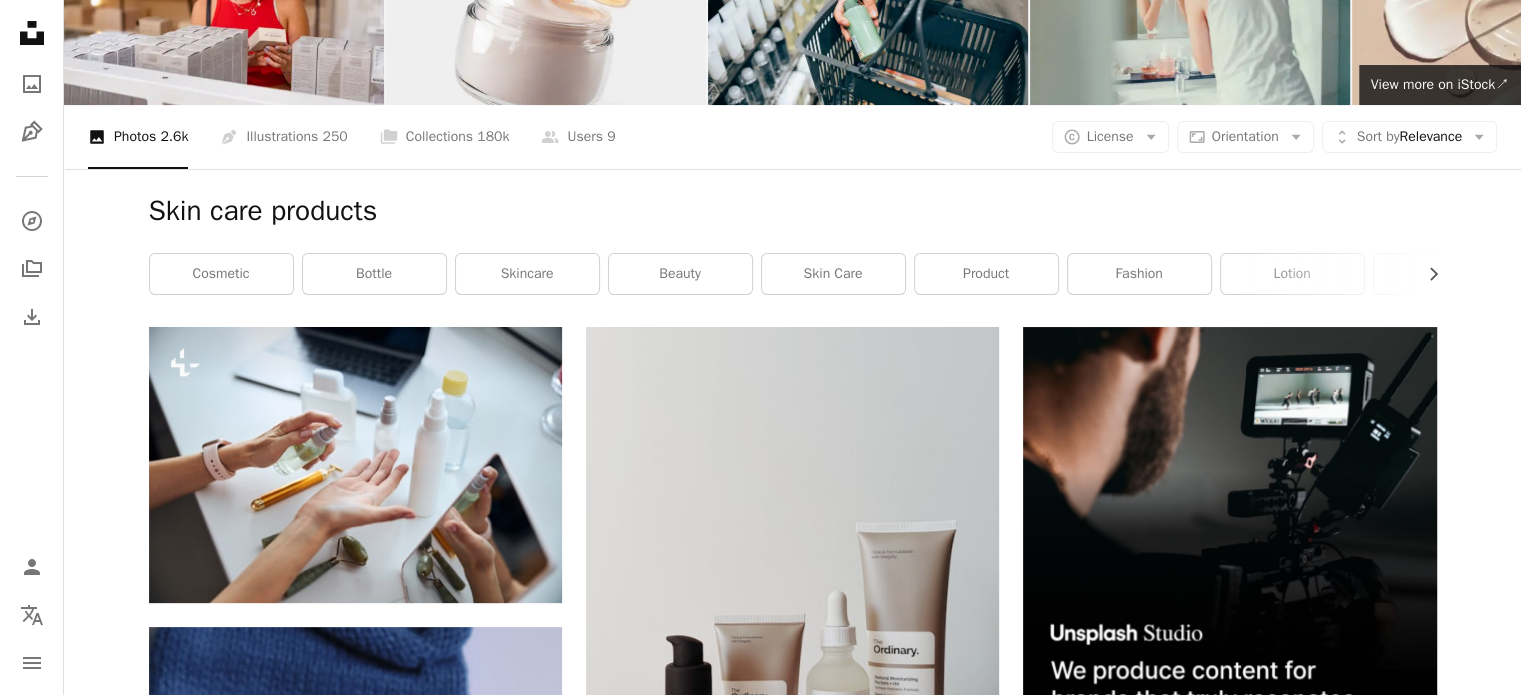 scroll, scrollTop: 96, scrollLeft: 0, axis: vertical 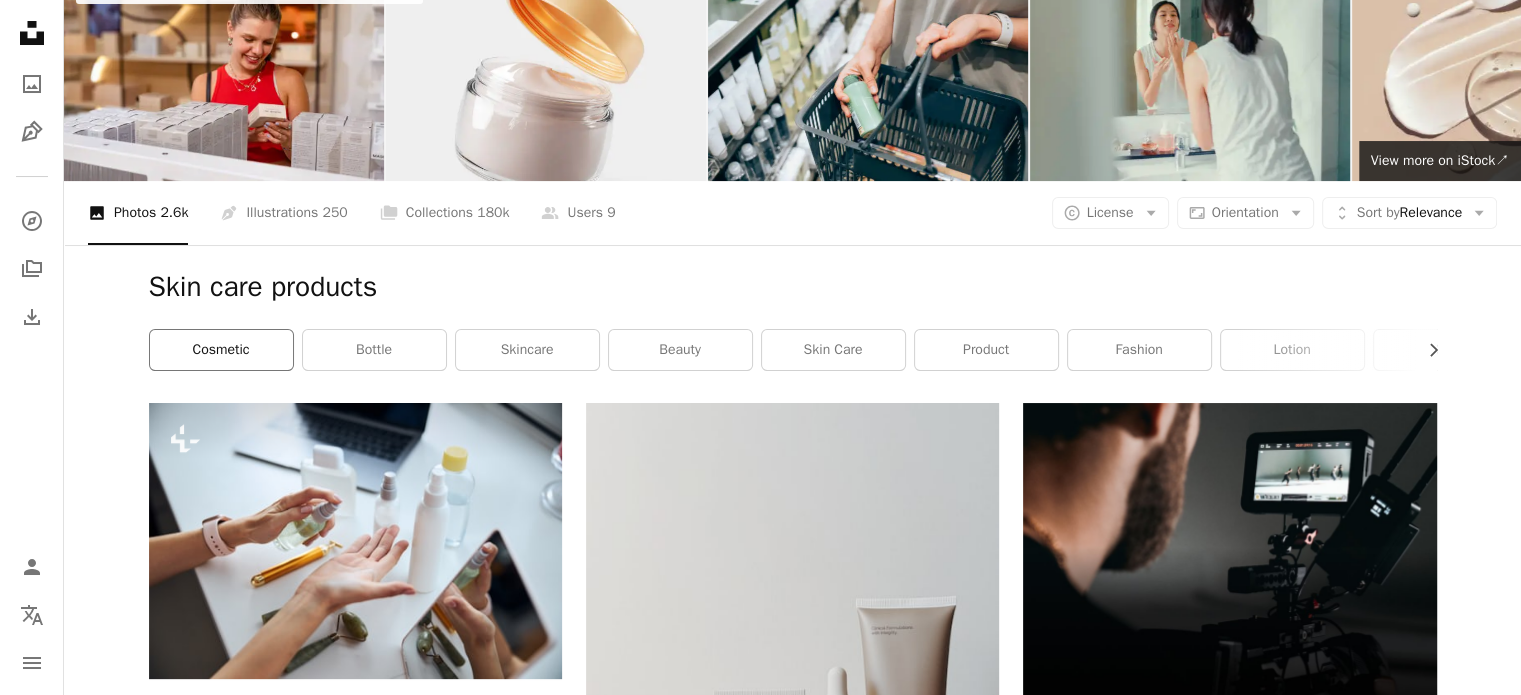 click on "cosmetic" at bounding box center (221, 350) 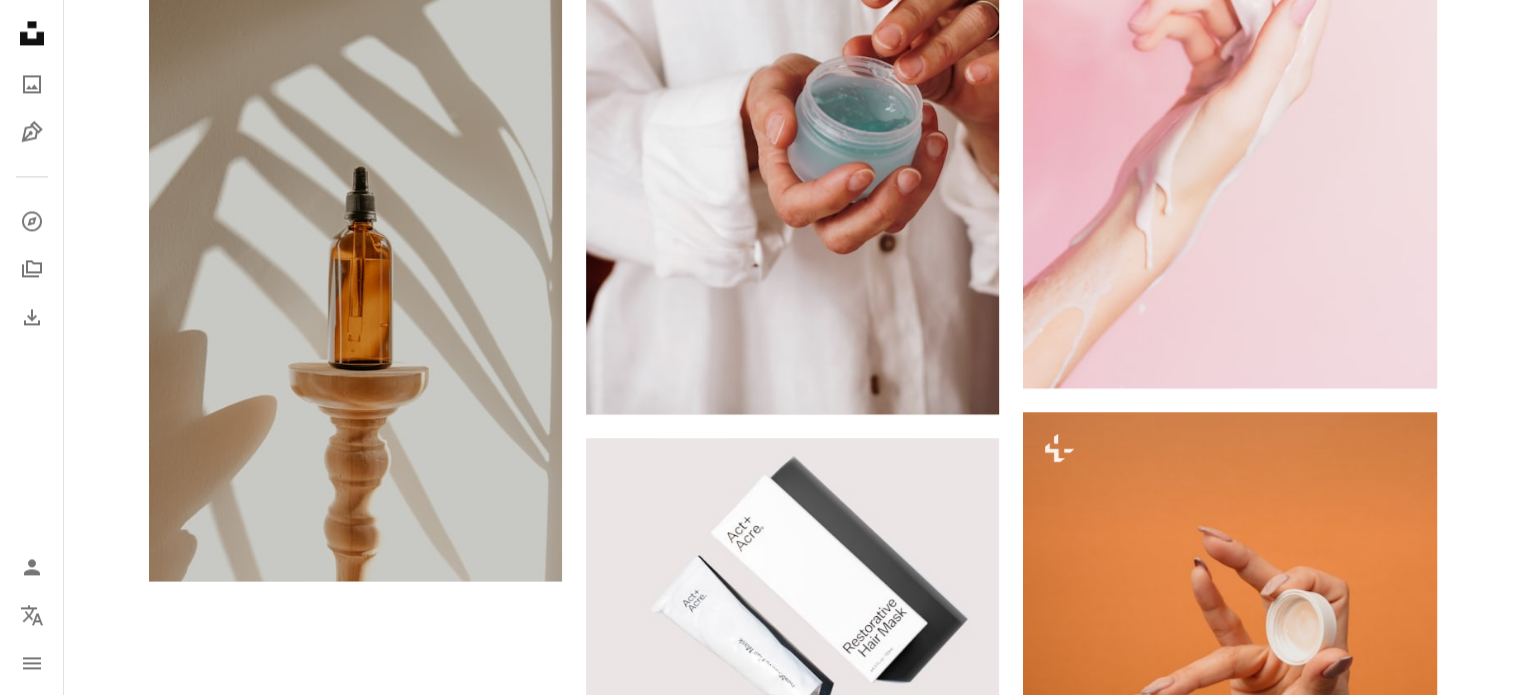 scroll, scrollTop: 3098, scrollLeft: 0, axis: vertical 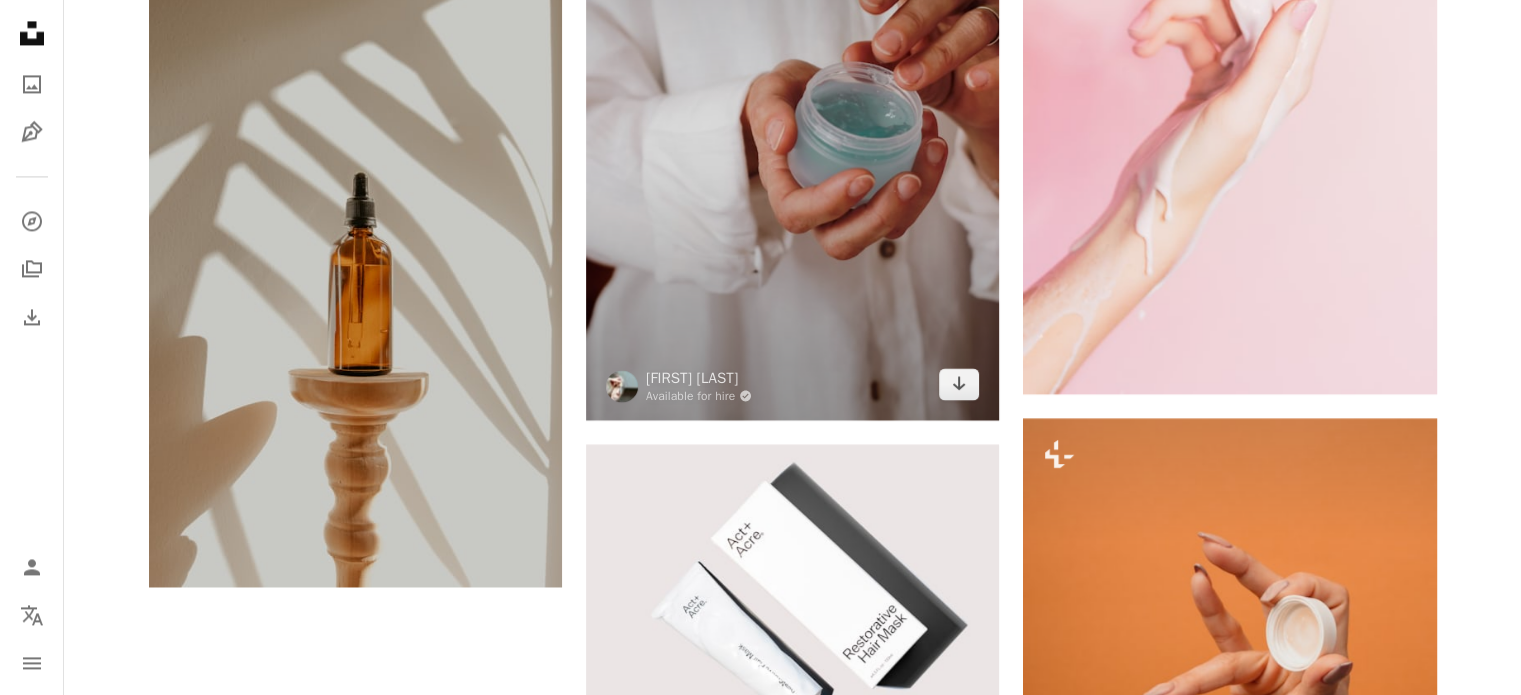 click at bounding box center [792, 120] 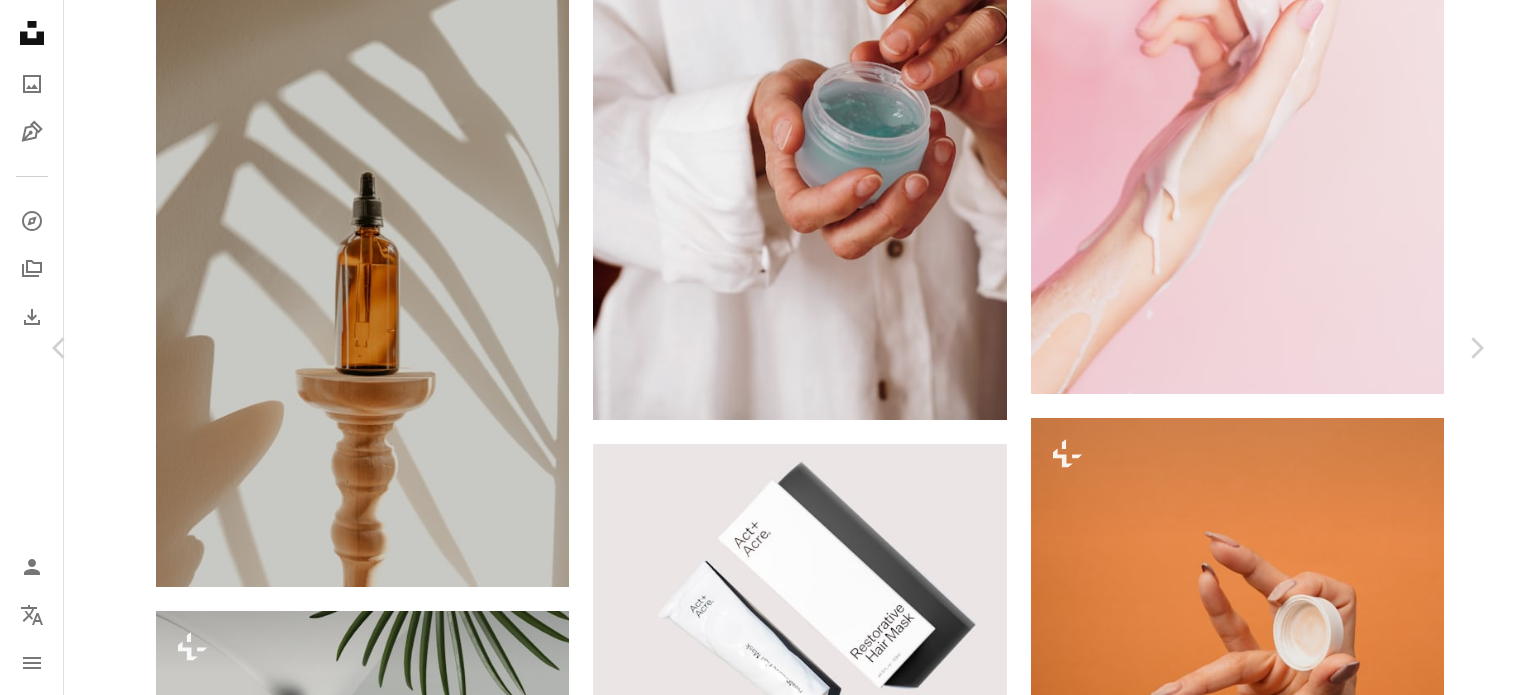 click on "An X shape Chevron left Chevron right Nataliya Melnychuk Available for hire A checkmark inside of a circle A heart A plus sign Download free Chevron down Zoom in Views 6,987,727 Downloads 62,204 A forward-right arrow Share Info icon Info More Actions A map marker Forio, [CITY], [COUNTRY] Calendar outlined Published on  [DATE], [YEAR] Camera Canon, EOS 2000D Safety Free to use under the  Unsplash License hand skin care cosmetic beauty products holding skincare routine beauty treatment skin treatment beauty routine skin support beauty product skincare spa skin care finger nail italia HD Wallpapers Browse premium related images on iStock  |  Save 20% with code UNSPLASH20 View more on iStock  ↗ Related images A heart A plus sign Paul Einerhand Available for hire A checkmark inside of a circle Arrow pointing down A heart A plus sign Towfiqu barbhuiya Available for hire A checkmark inside of a circle Arrow pointing down Plus sign for Unsplash+ A heart A plus sign Karolina Grabowska For  Unsplash+ A lock Download CDC" at bounding box center [768, 5865] 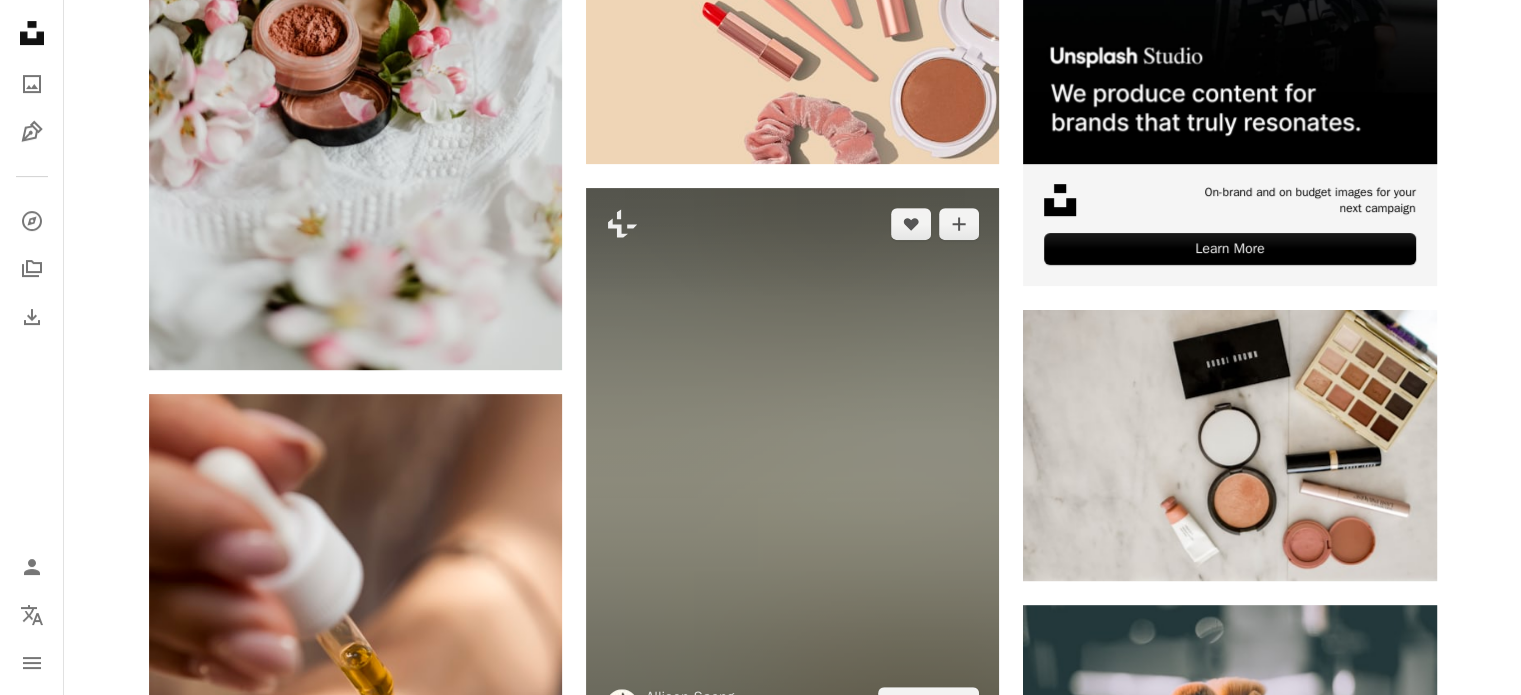 scroll, scrollTop: 747, scrollLeft: 0, axis: vertical 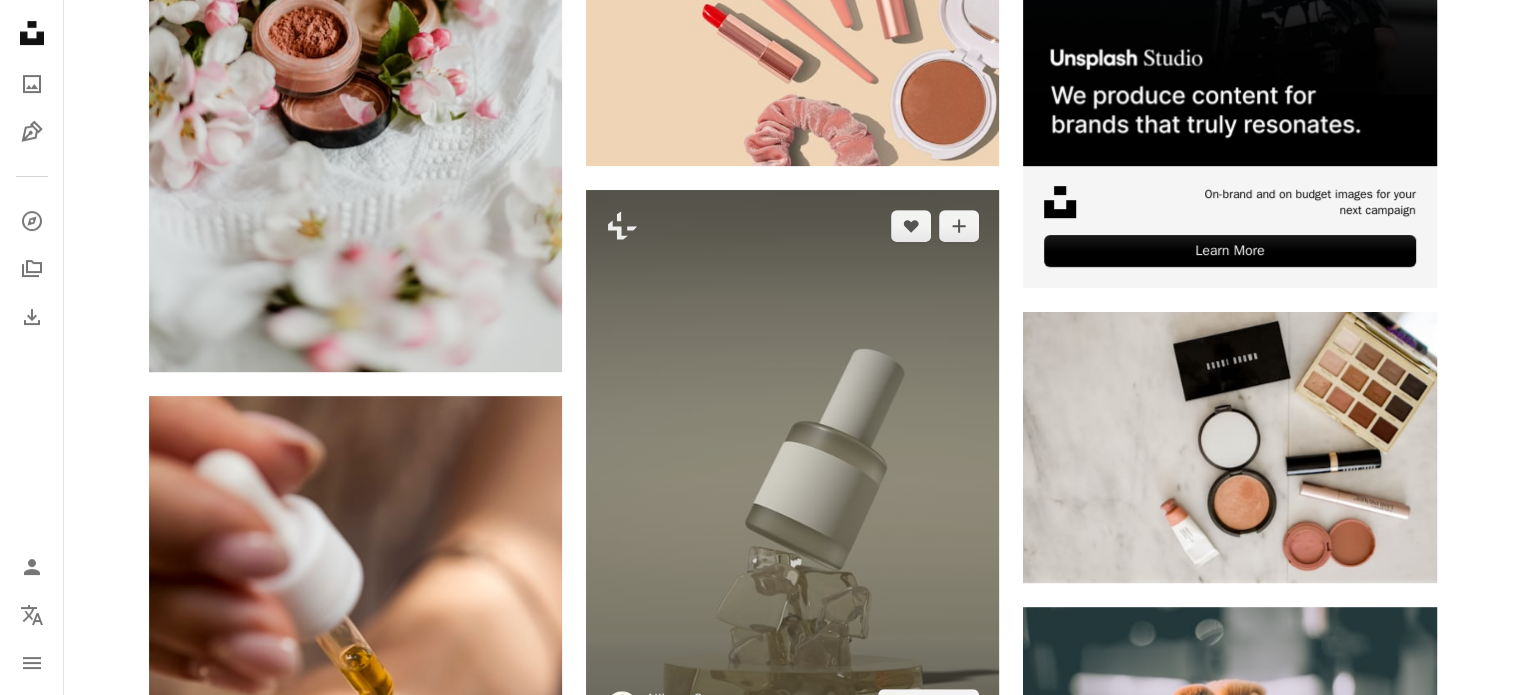 click at bounding box center (792, 465) 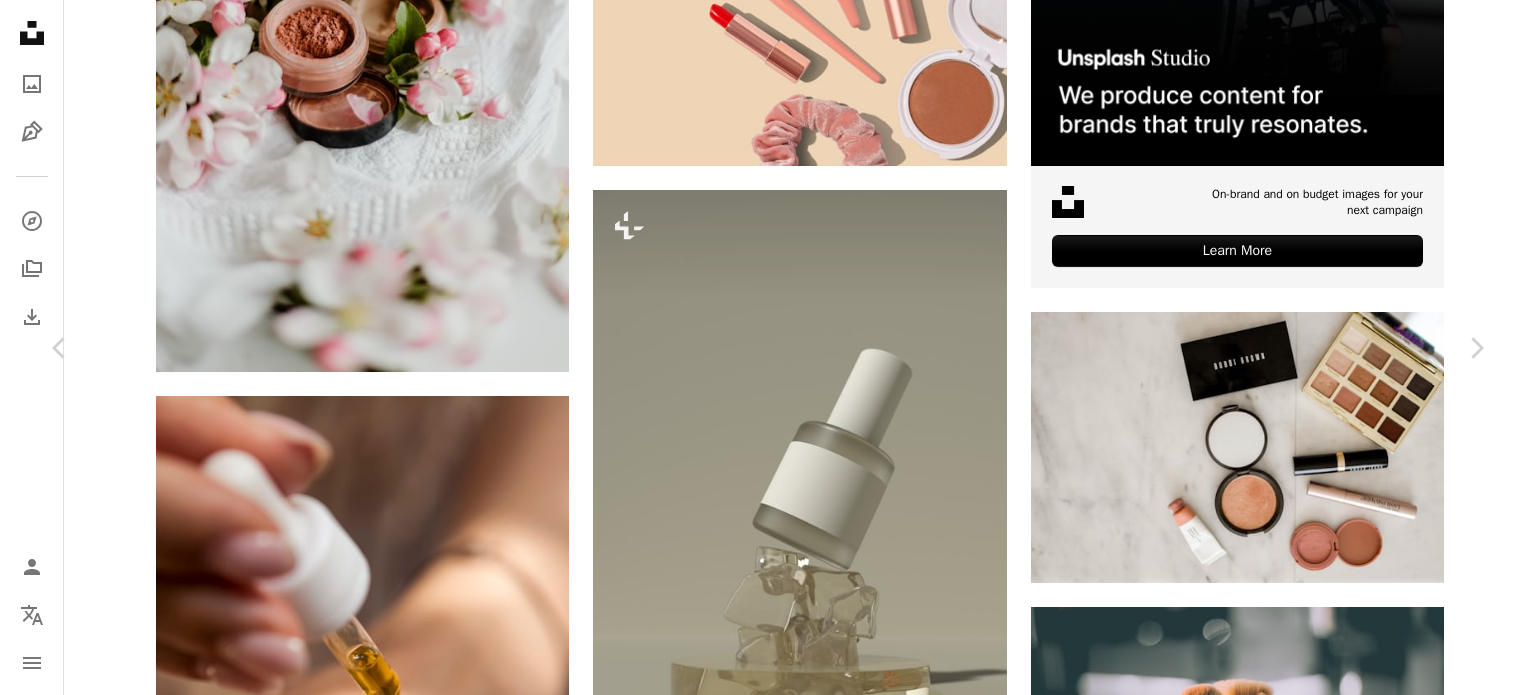 click on "An X shape Chevron left Chevron right [FIRST] [LAST] For Unsplash+ A heart A plus sign A lock Download Zoom in A forward-right arrow Share More Actions Calendar outlined Published on December 9, 2022 Safety Licensed under the Unsplash+ License wallpaper aesthetic natural product skincare minimal mockup ice studio 3d render cosmetic render bottle clean scene pure setting tone Free stock photos From this series Chevron right Plus sign for Unsplash+ Plus sign for Unsplash+ Plus sign for Unsplash+ Plus sign for Unsplash+ Plus sign for Unsplash+ Plus sign for Unsplash+ Plus sign for Unsplash+ Plus sign for Unsplash+ Plus sign for Unsplash+ Plus sign for Unsplash+ Related images Plus sign for Unsplash+ A heart A plus sign [FIRST] [LAST] For Unsplash+ A lock Download Plus sign for Unsplash+ A heart A plus sign [FIRST] [LAST] For Unsplash+ A lock Download Plus sign for Unsplash+ A heart A plus sign [FIRST] [LAST] For Unsplash+ A lock Download Plus sign for Unsplash+ A heart A plus sign Getty Images For Unsplash+" at bounding box center [768, 8216] 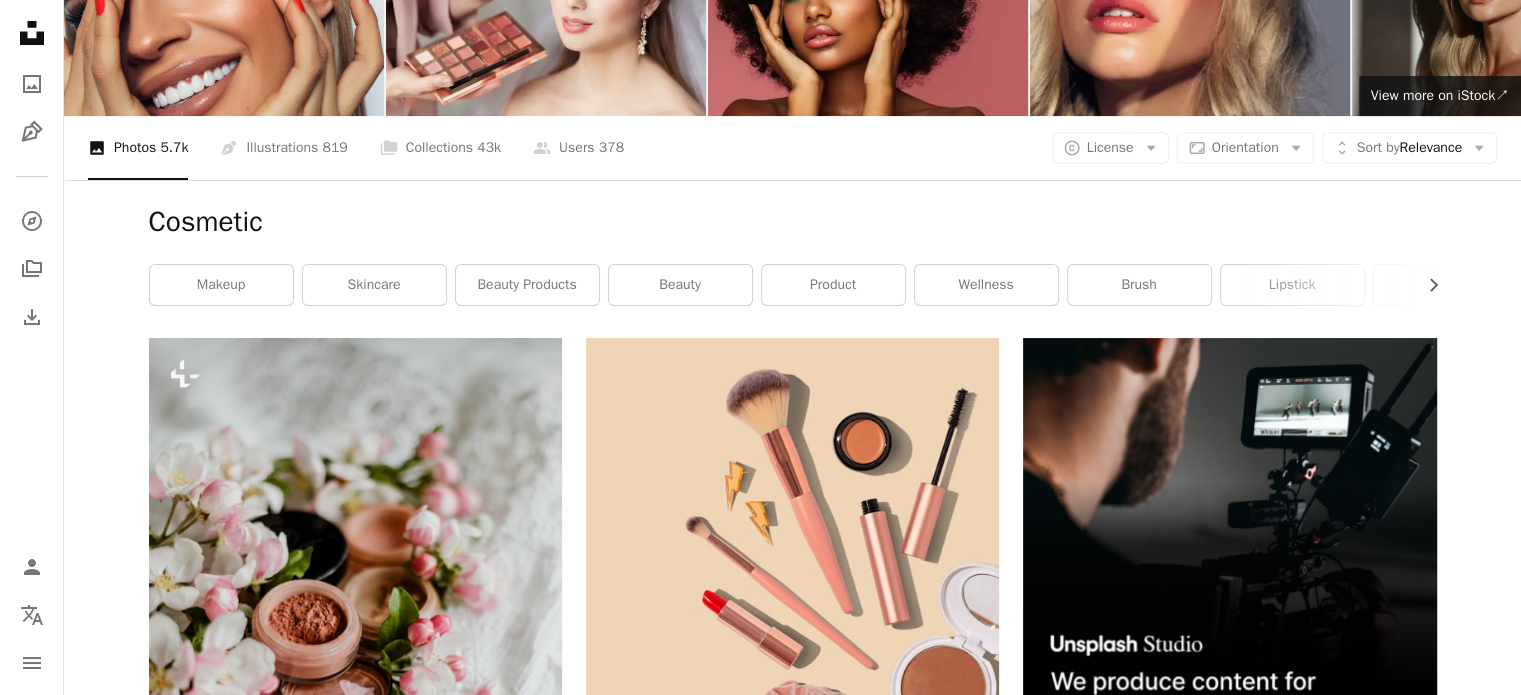 scroll, scrollTop: 0, scrollLeft: 0, axis: both 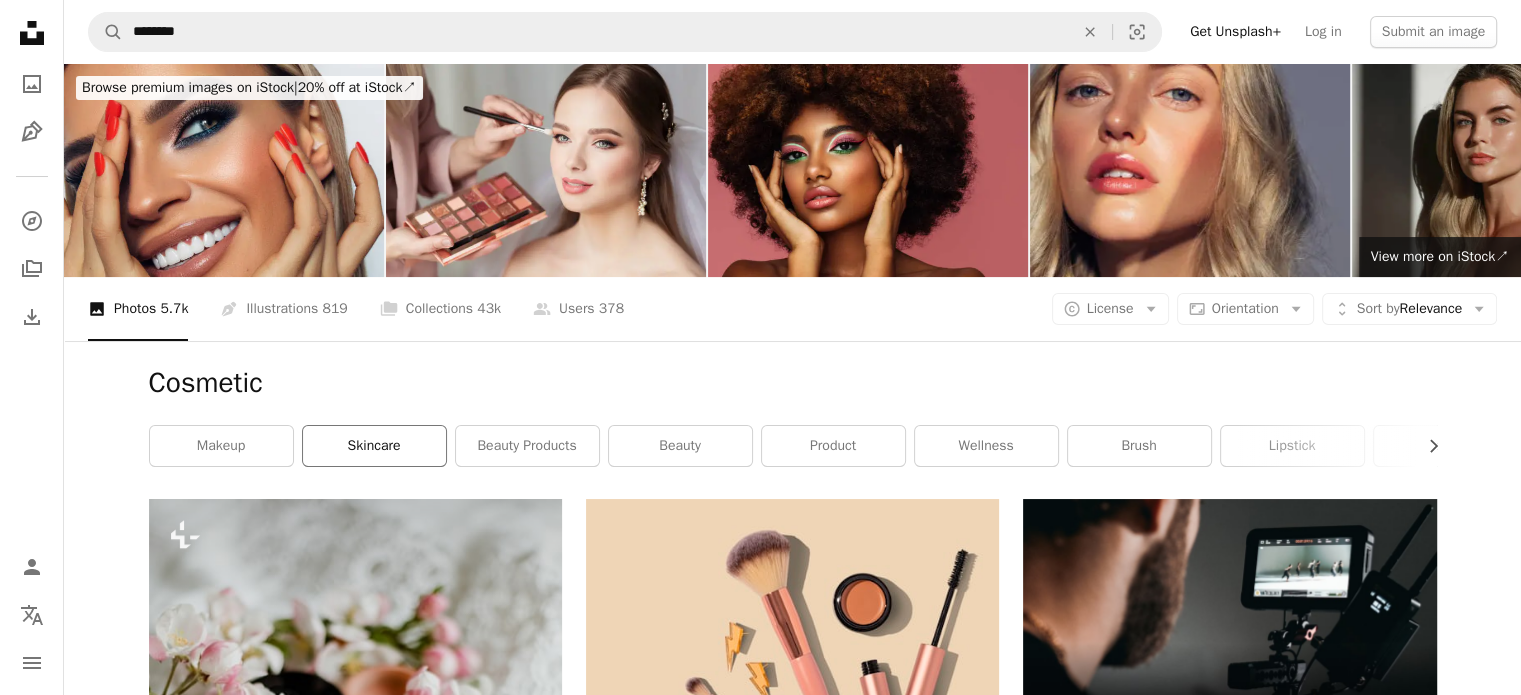 click on "skincare" at bounding box center (374, 446) 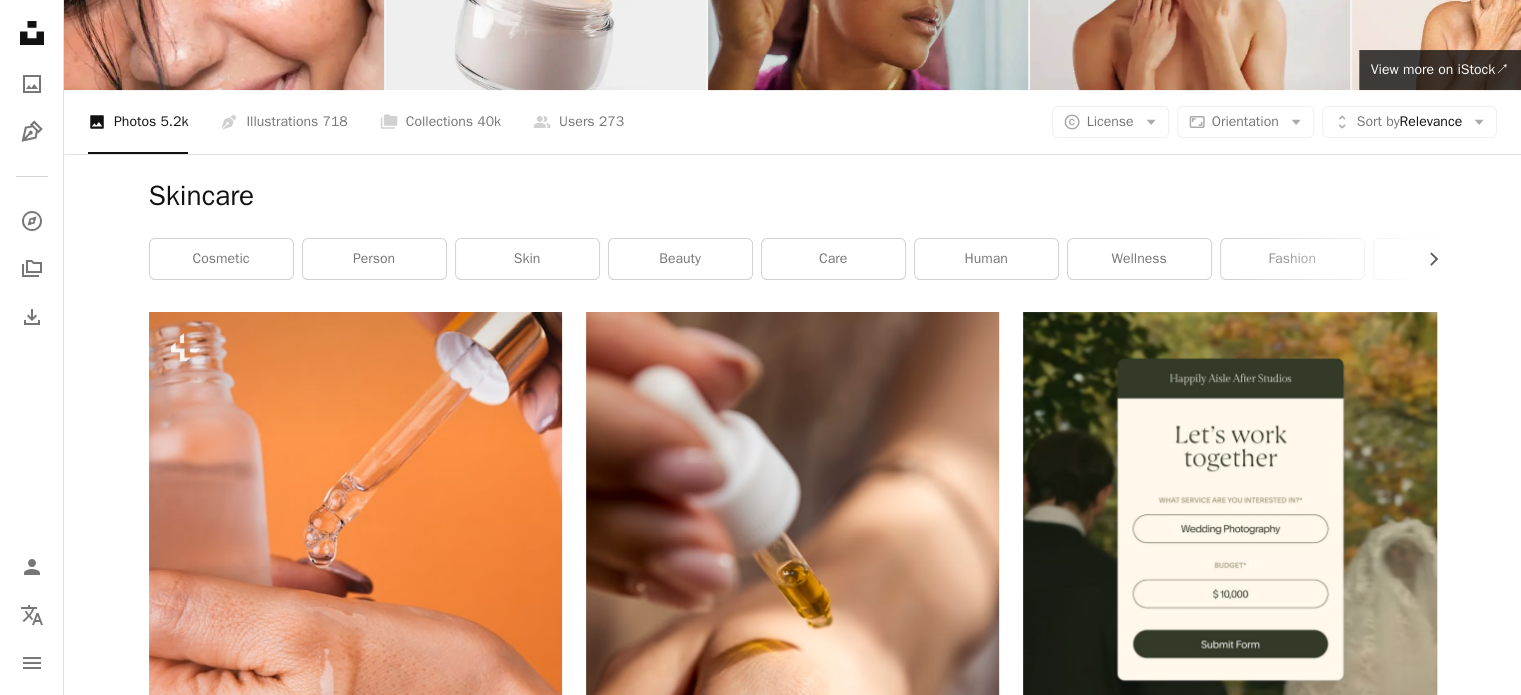 scroll, scrollTop: 192, scrollLeft: 0, axis: vertical 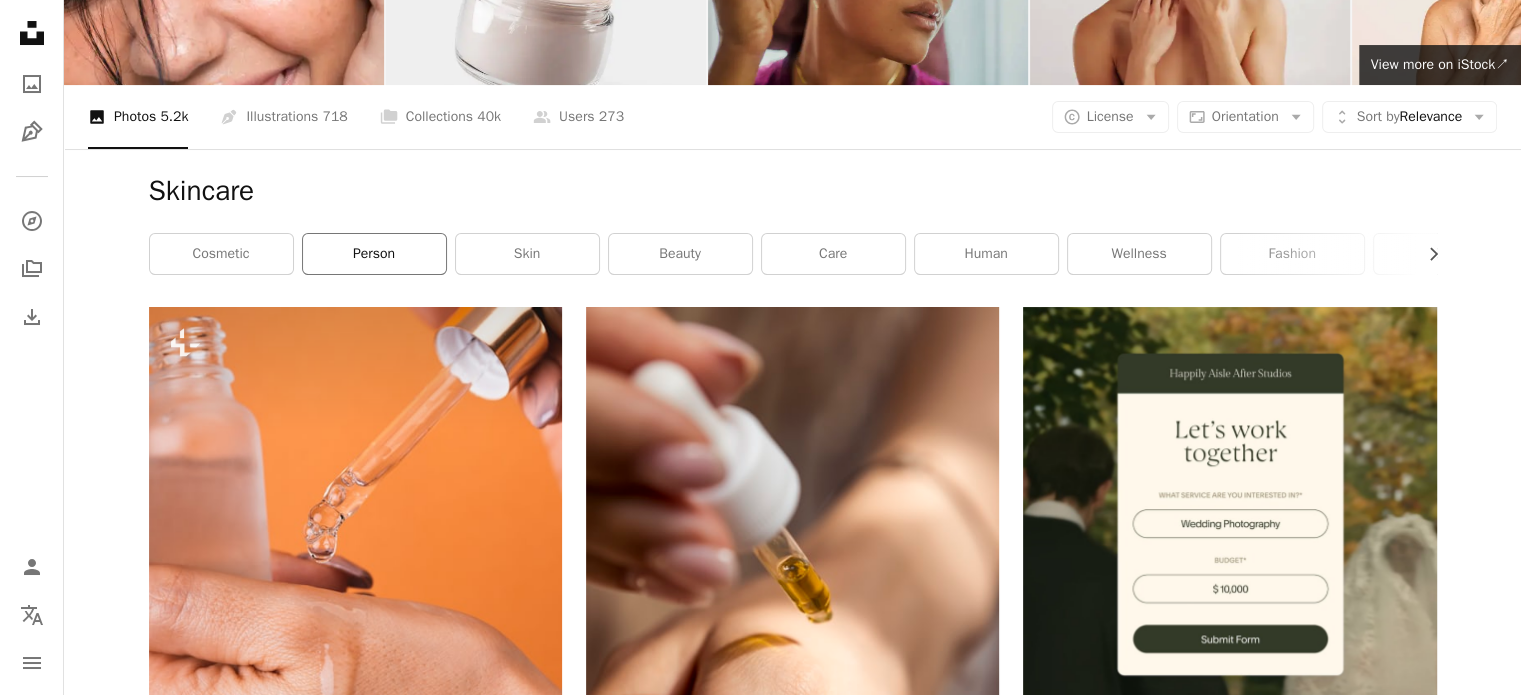 click on "person" at bounding box center [374, 254] 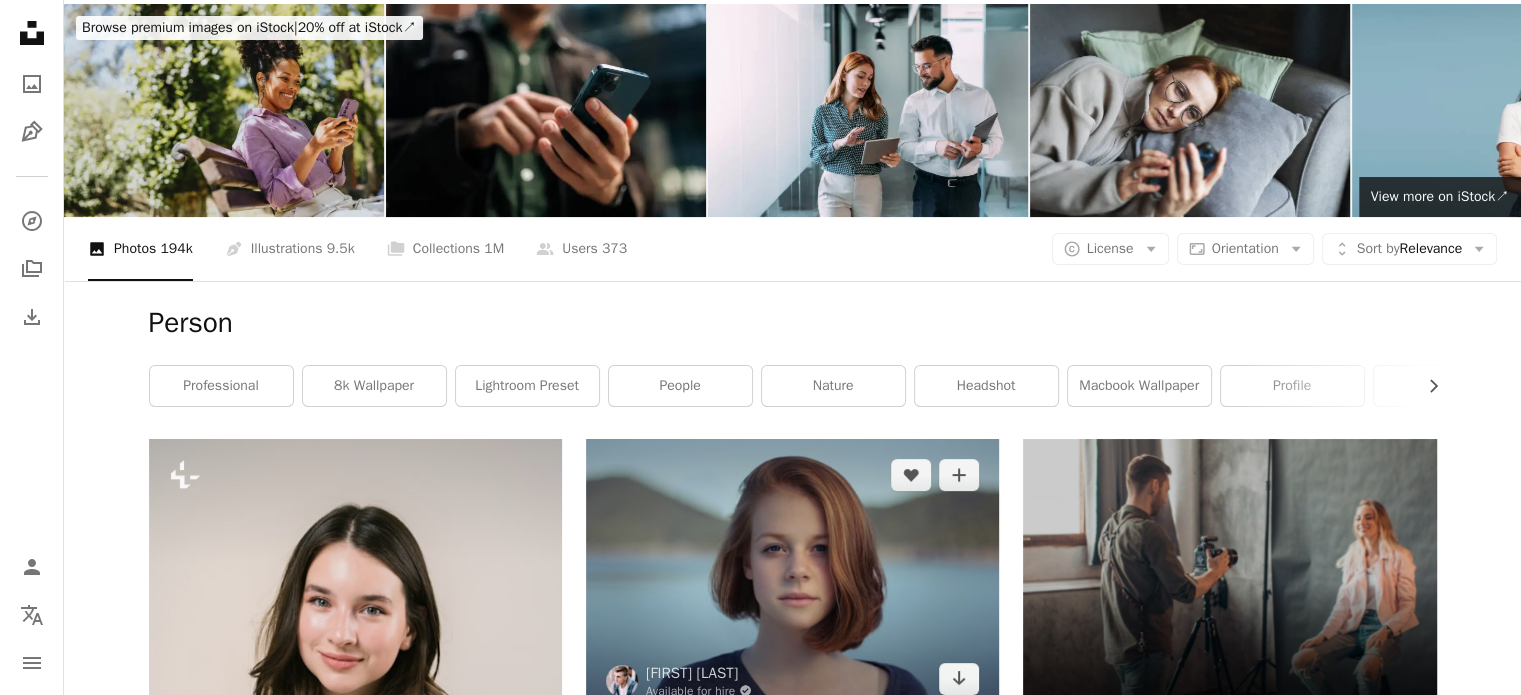 scroll, scrollTop: 36, scrollLeft: 0, axis: vertical 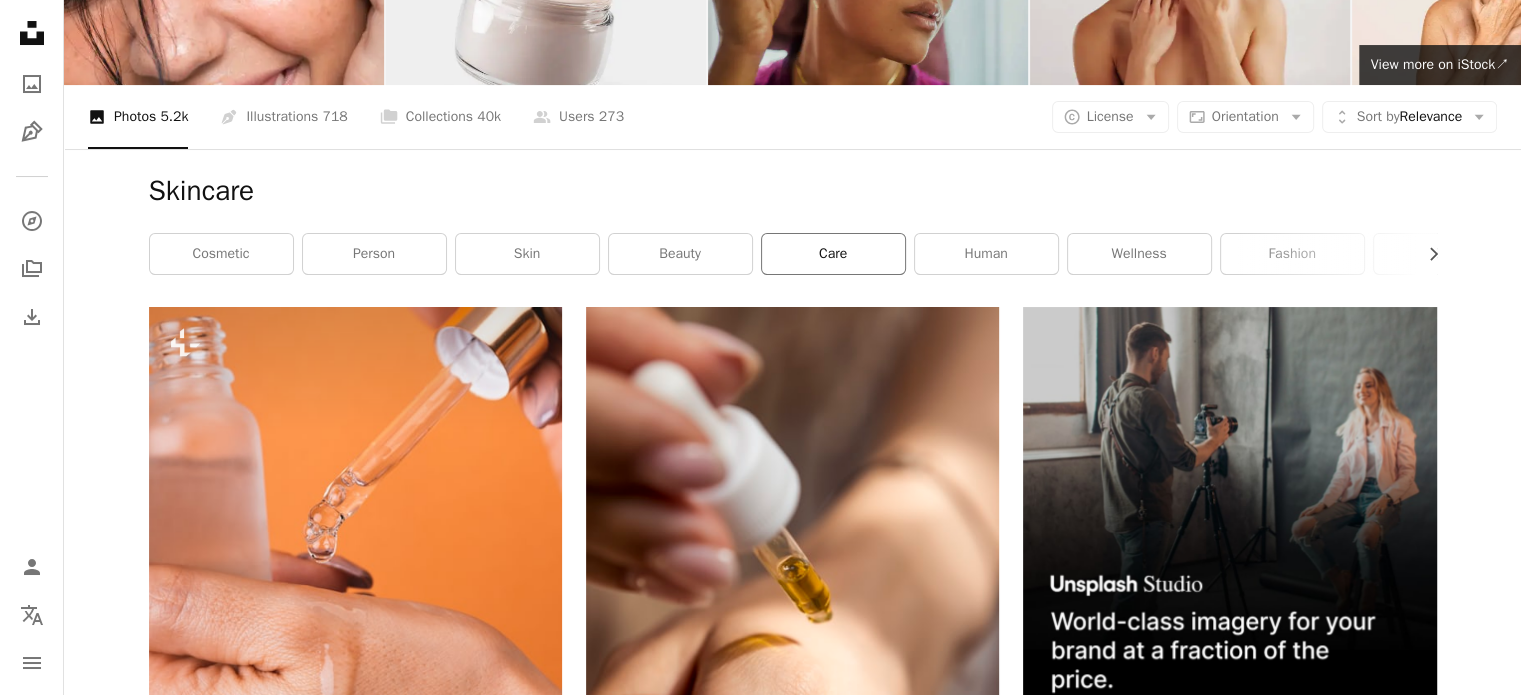 click on "care" at bounding box center [833, 254] 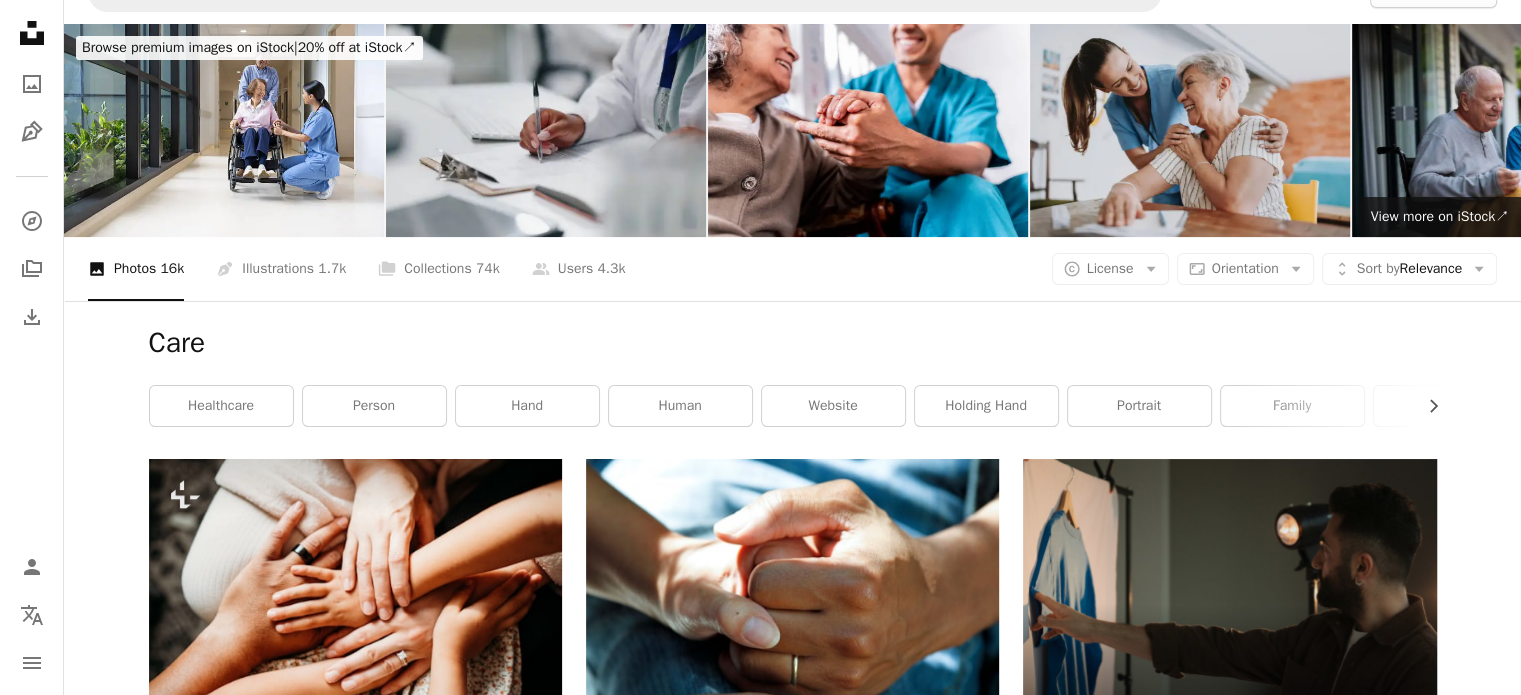scroll, scrollTop: 22, scrollLeft: 0, axis: vertical 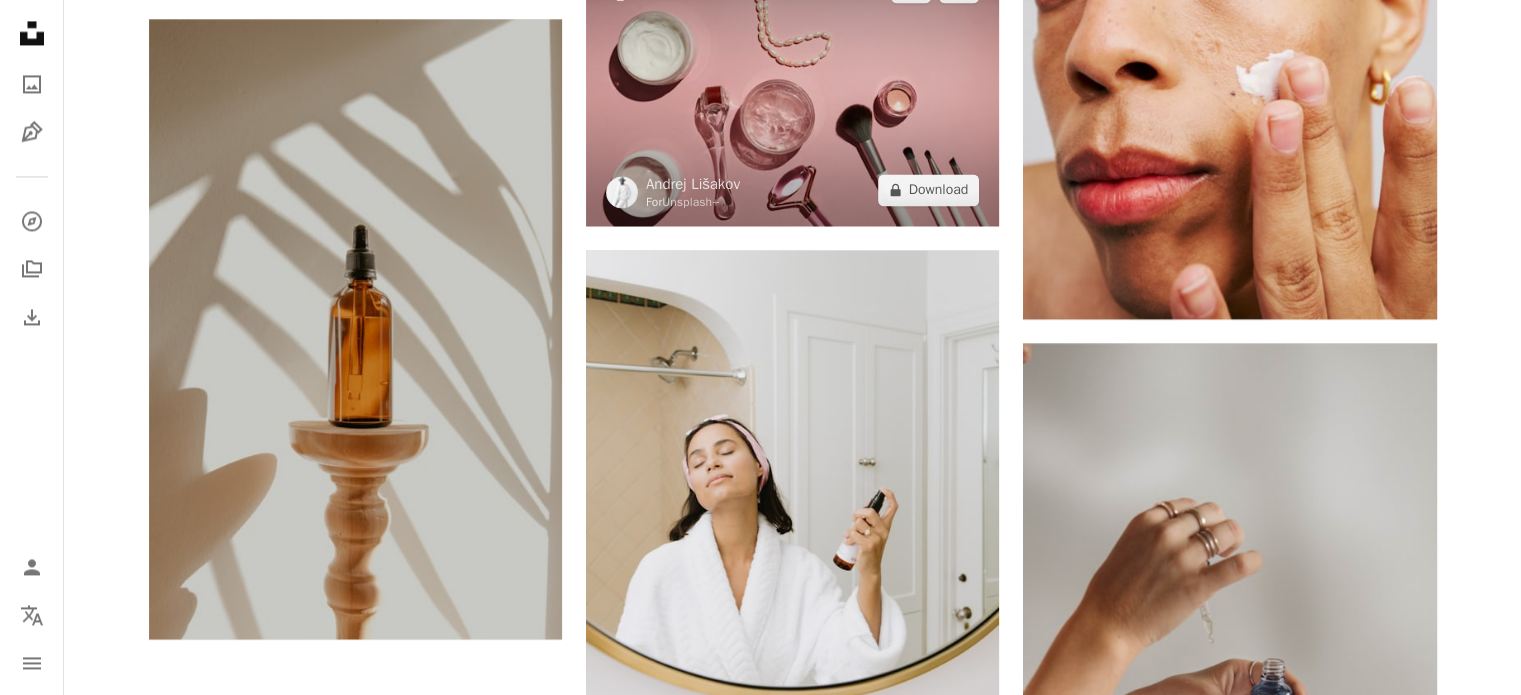 click at bounding box center (792, 88) 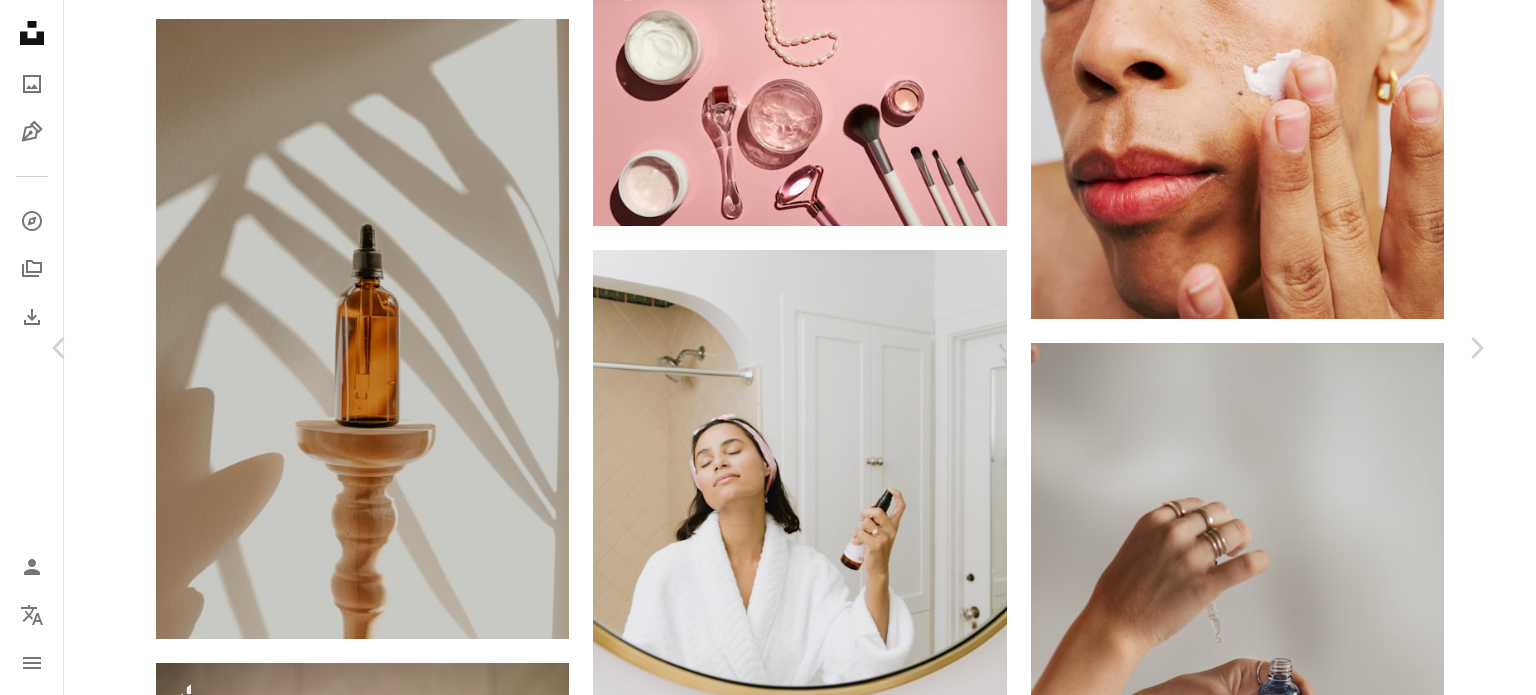 scroll, scrollTop: 124, scrollLeft: 0, axis: vertical 